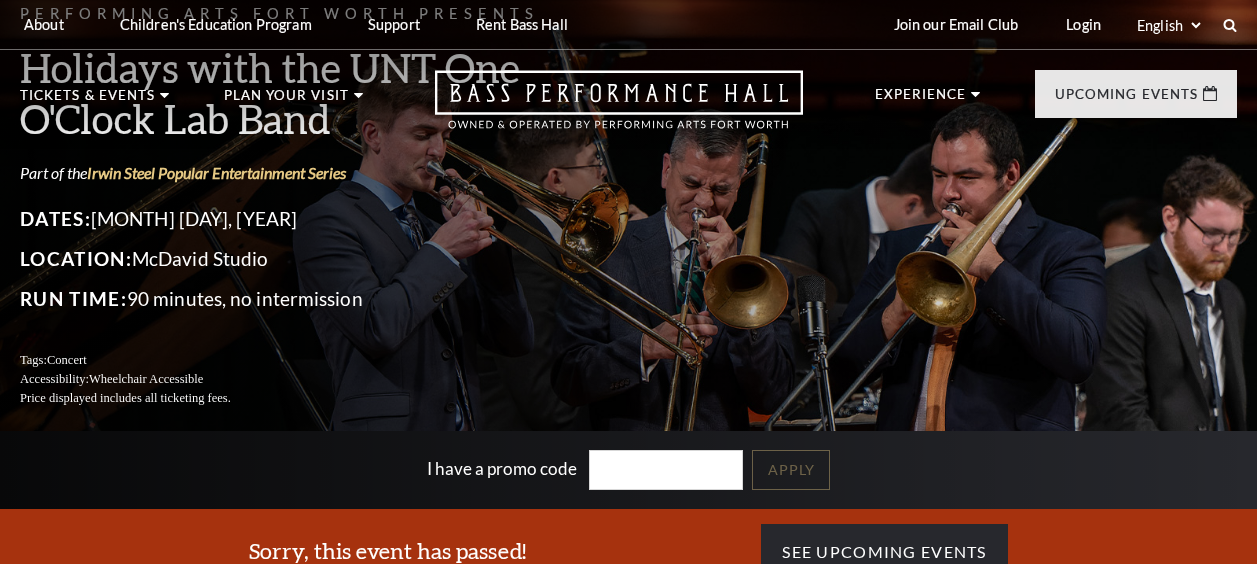 scroll, scrollTop: 0, scrollLeft: 0, axis: both 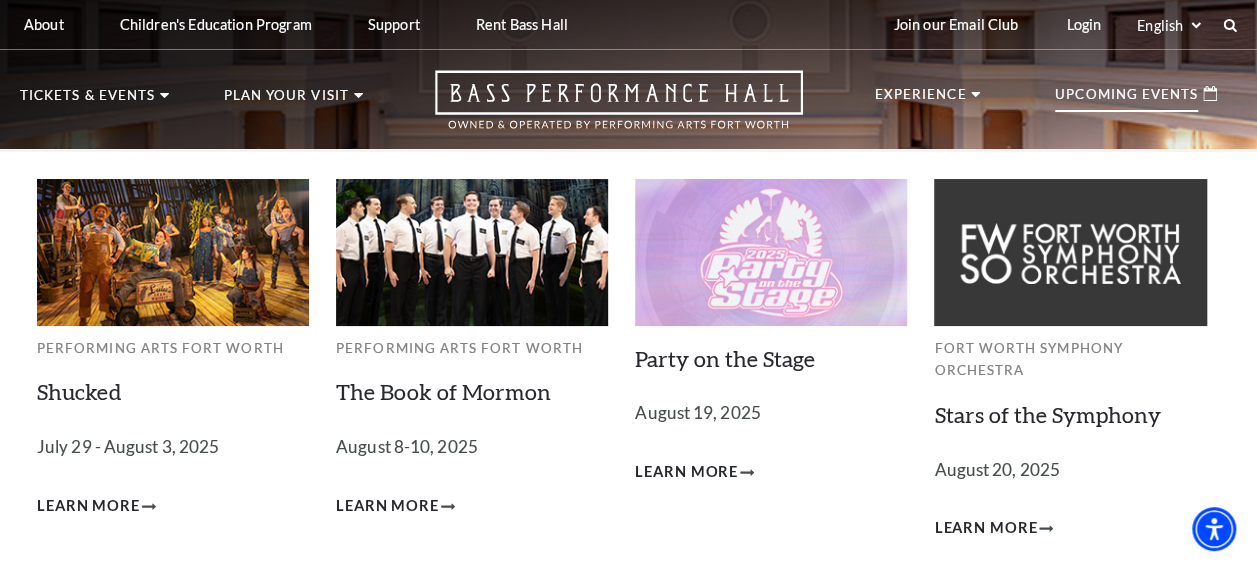 click on "Upcoming Events" at bounding box center [1126, 100] 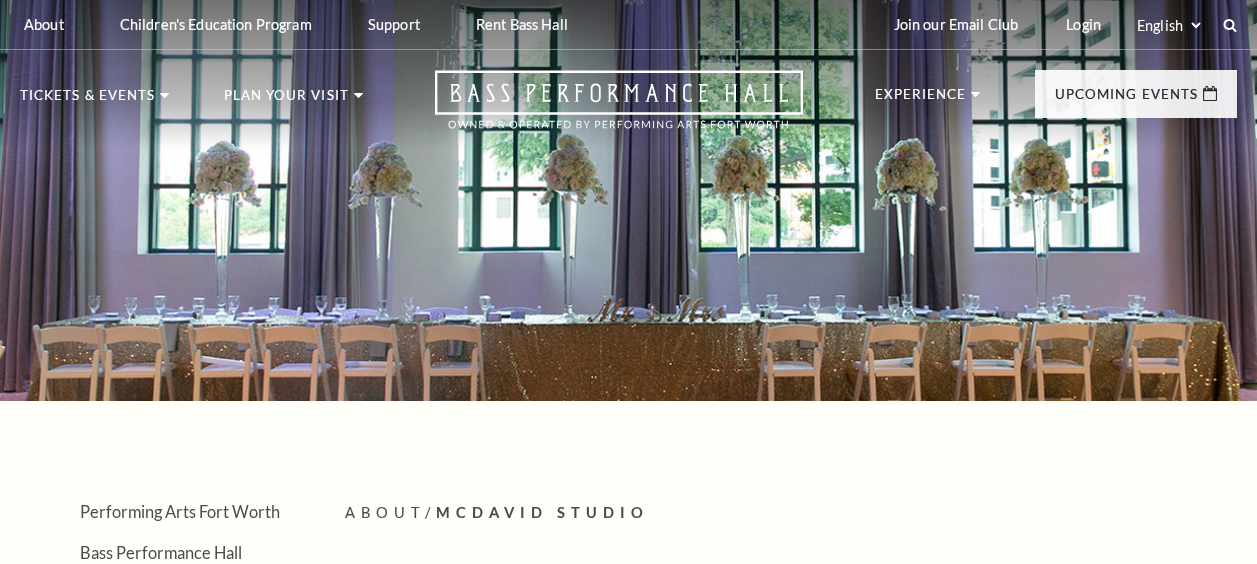 scroll, scrollTop: 0, scrollLeft: 0, axis: both 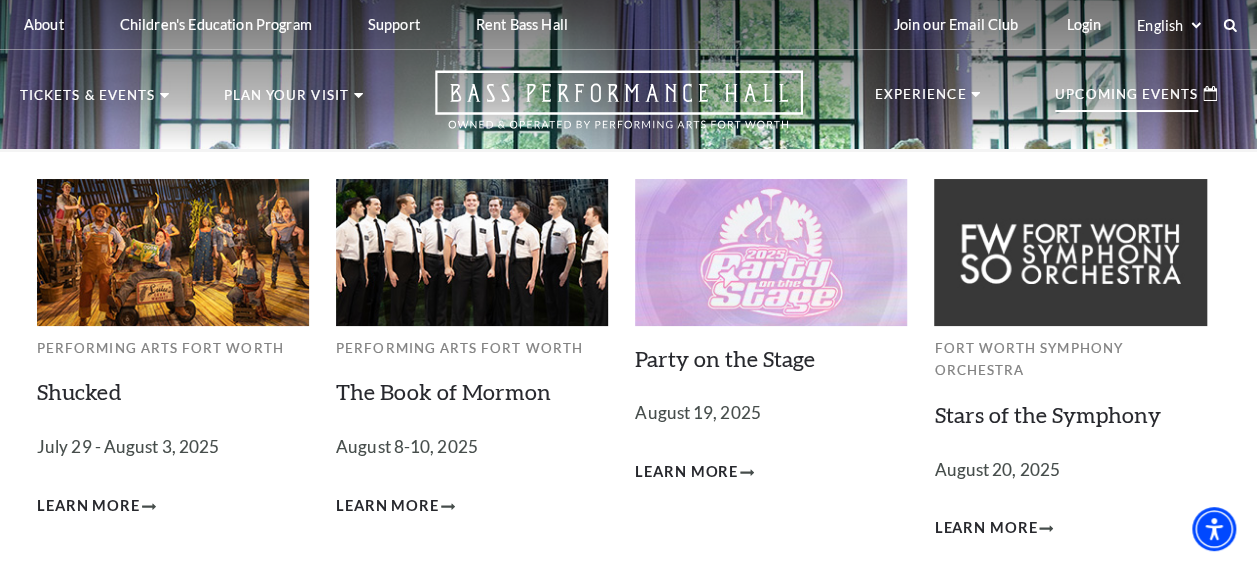 click on "Upcoming Events" at bounding box center [1126, 100] 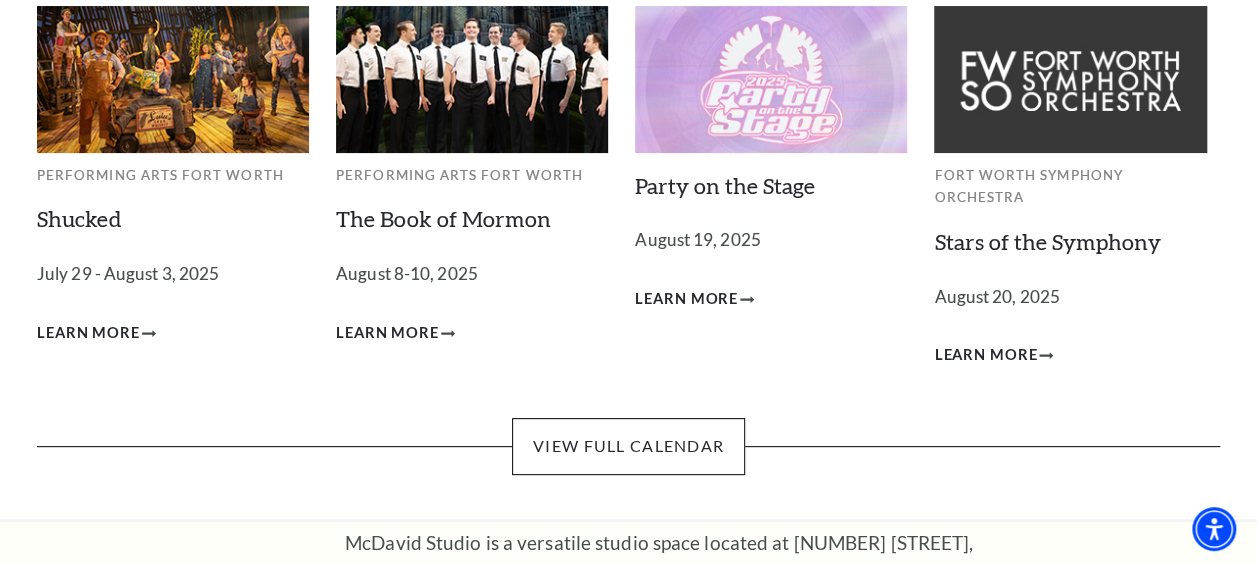 scroll, scrollTop: 200, scrollLeft: 0, axis: vertical 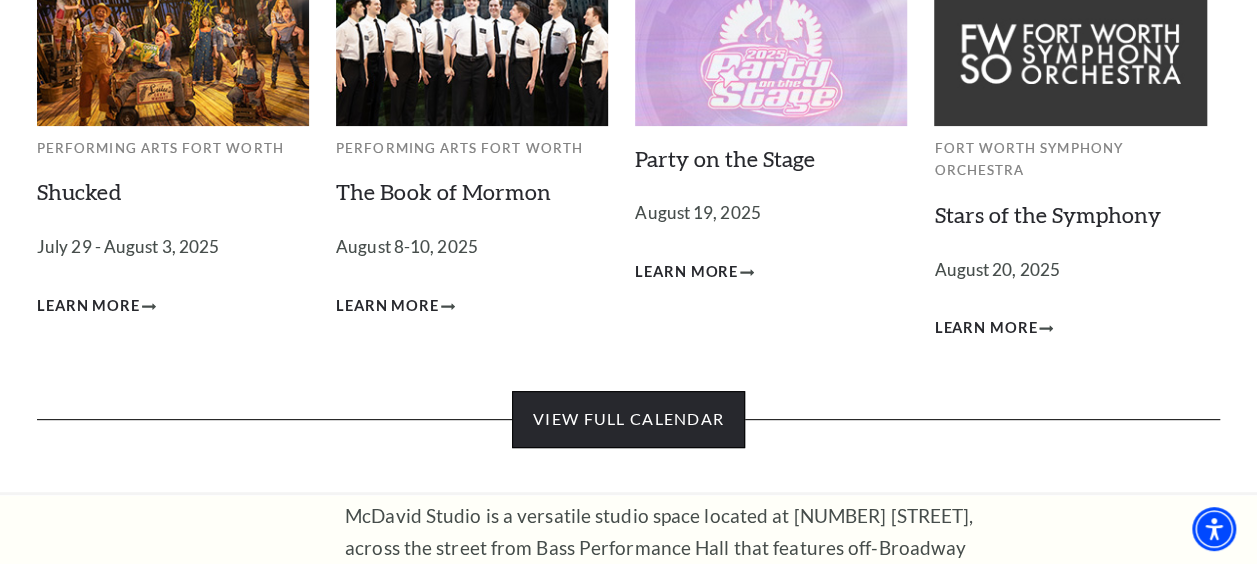 click on "View Full Calendar" at bounding box center [628, 419] 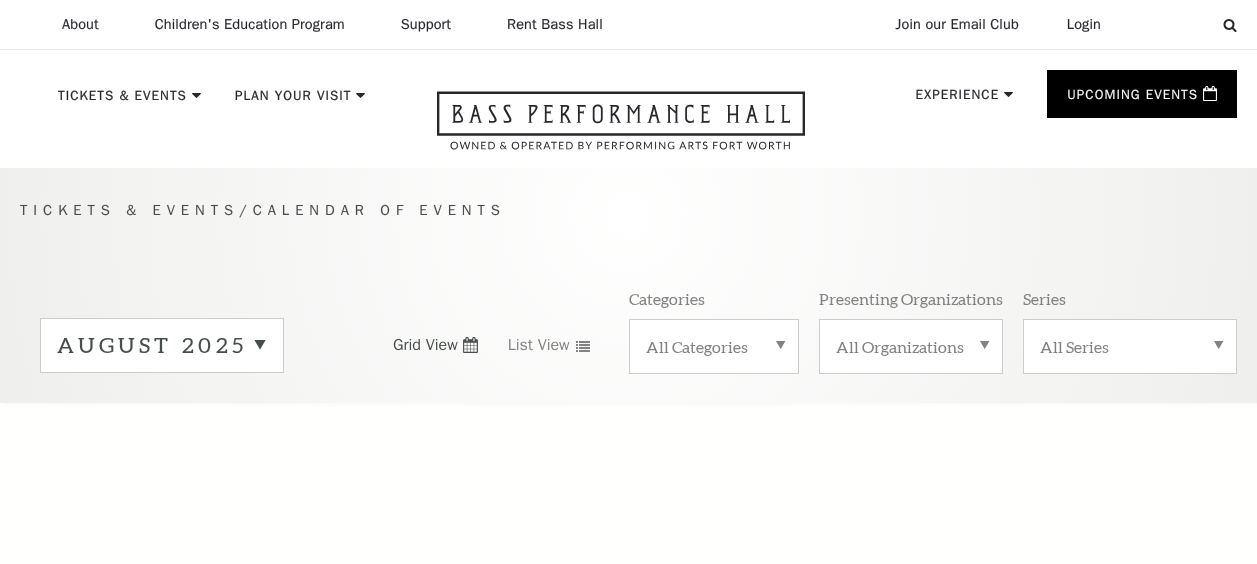 scroll, scrollTop: 0, scrollLeft: 0, axis: both 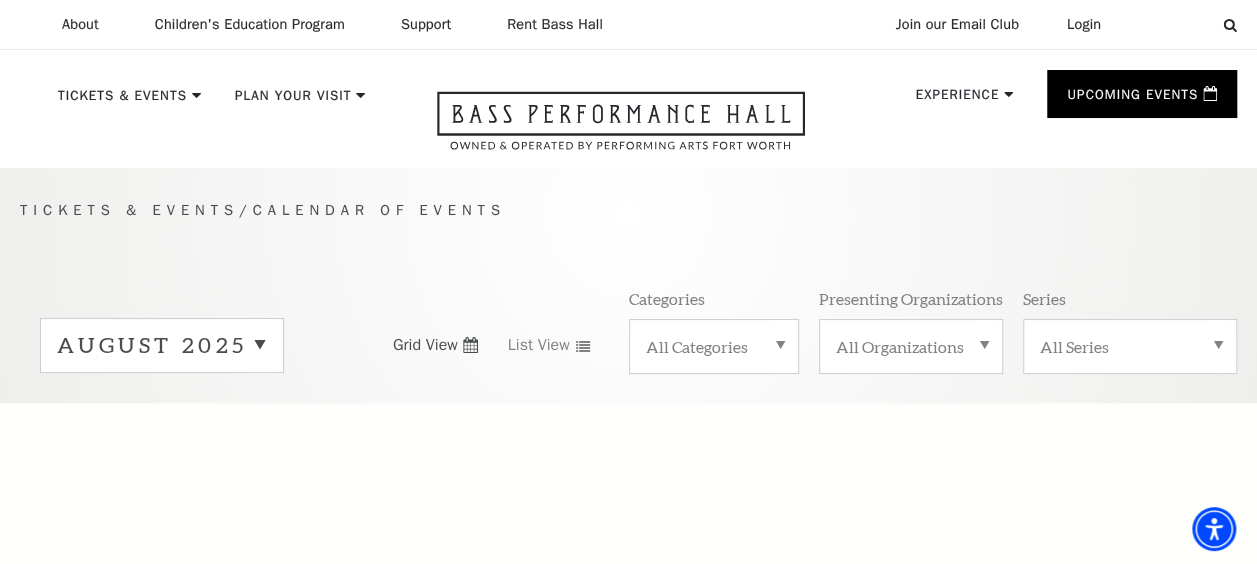 click on "August 2025" at bounding box center [162, 345] 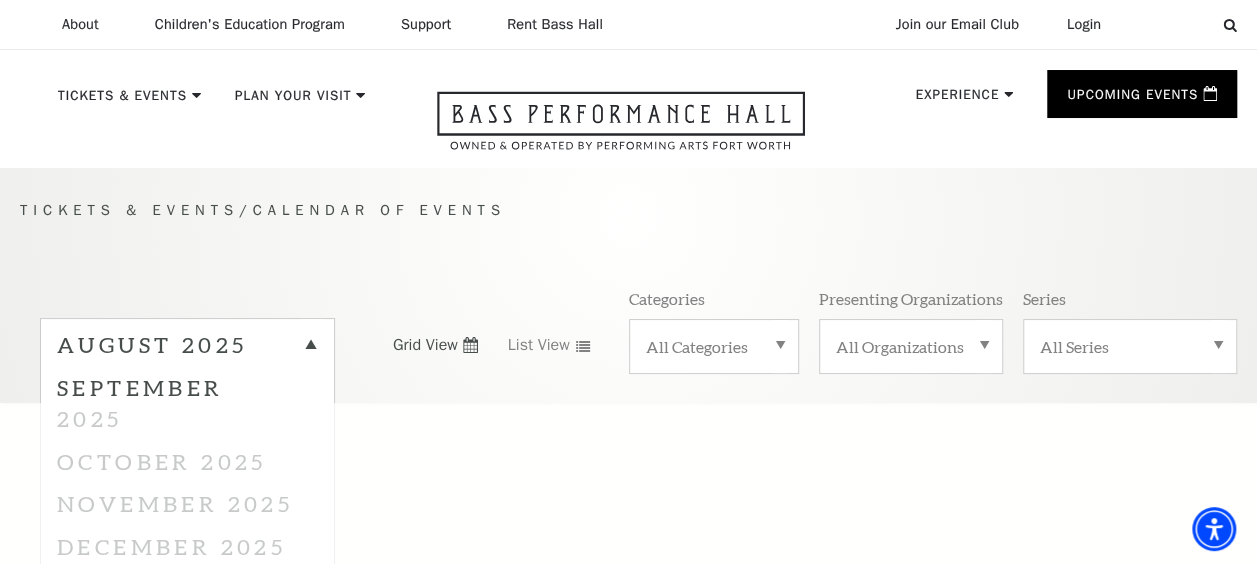 click at bounding box center [628, 603] 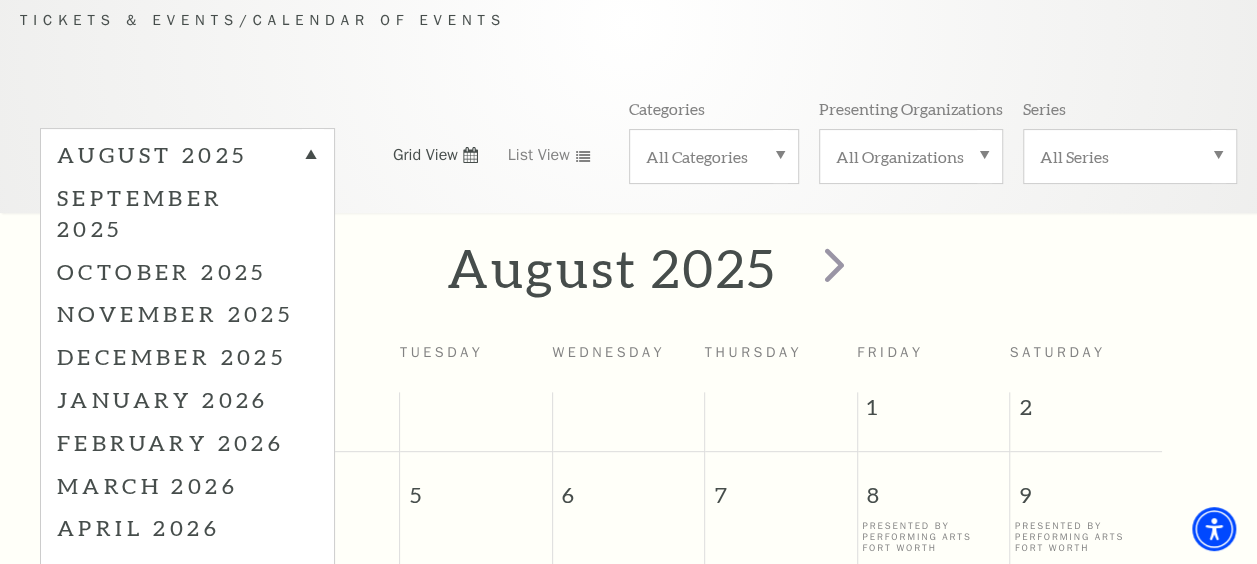 scroll, scrollTop: 168, scrollLeft: 0, axis: vertical 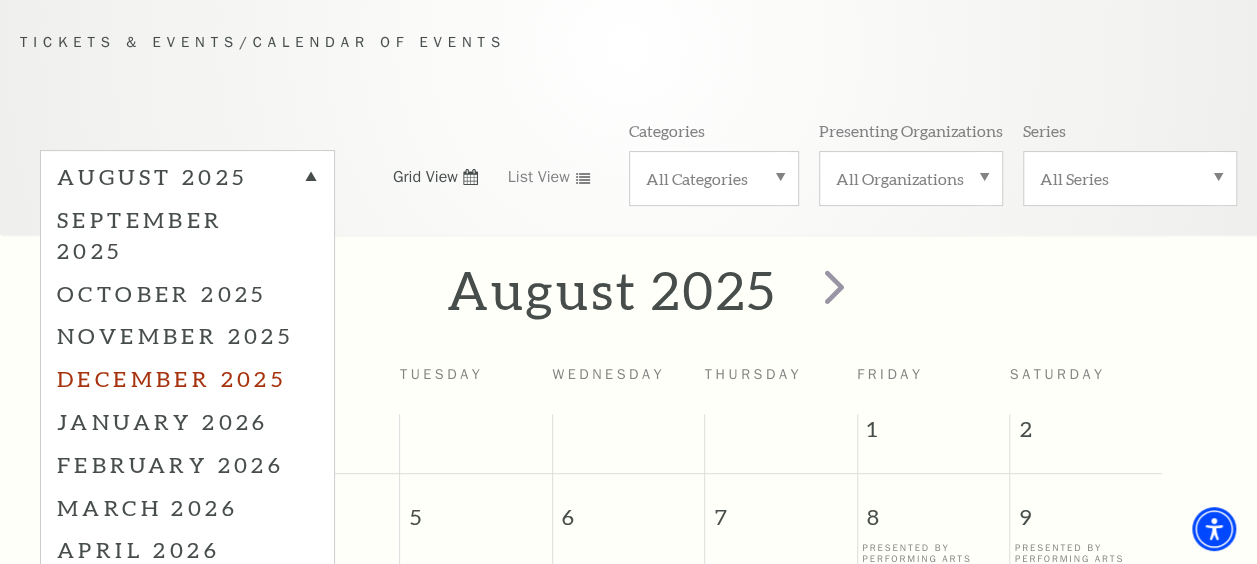 click on "December 2025" at bounding box center [187, 378] 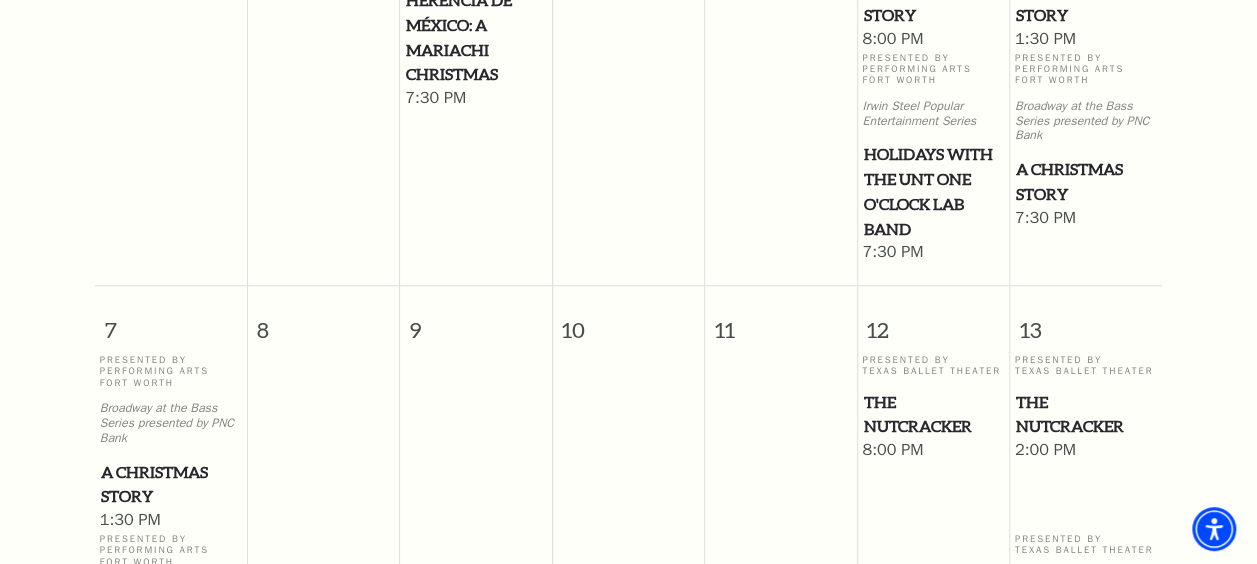 scroll, scrollTop: 784, scrollLeft: 0, axis: vertical 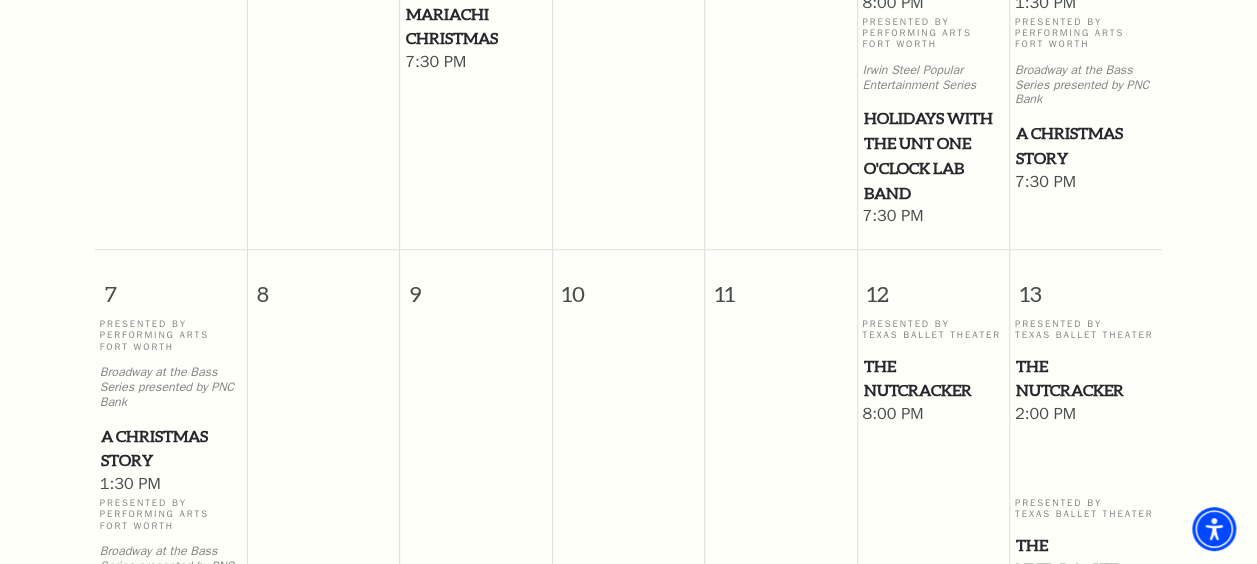 click on "Holidays with the UNT One O'Clock Lab Band" at bounding box center [933, 155] 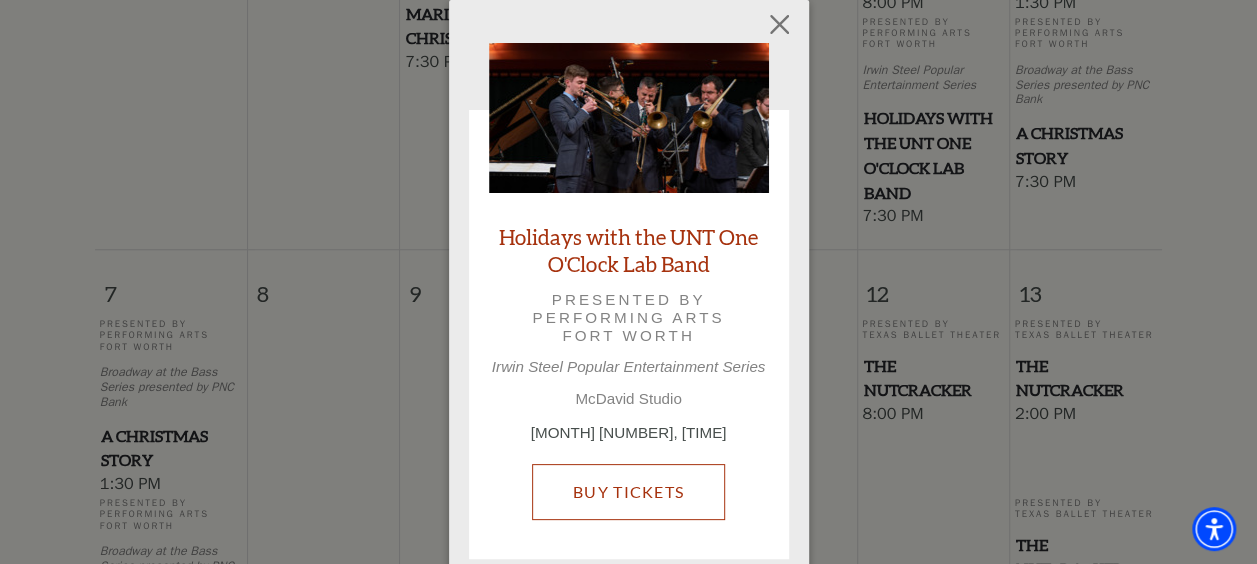 click on "Buy Tickets" at bounding box center [628, 492] 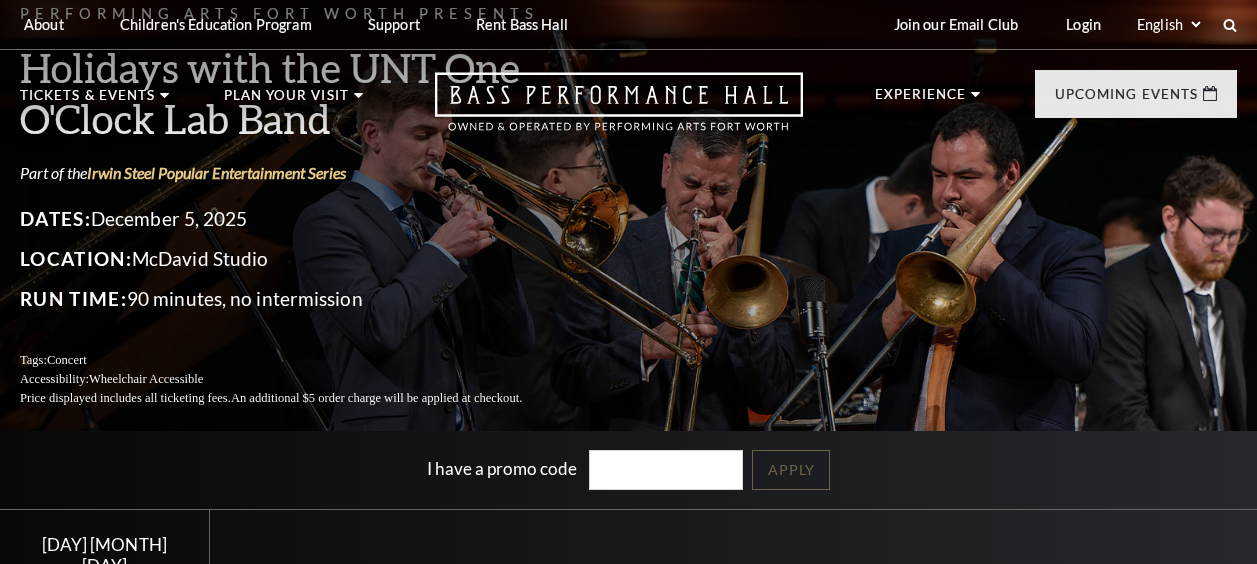 scroll, scrollTop: 0, scrollLeft: 0, axis: both 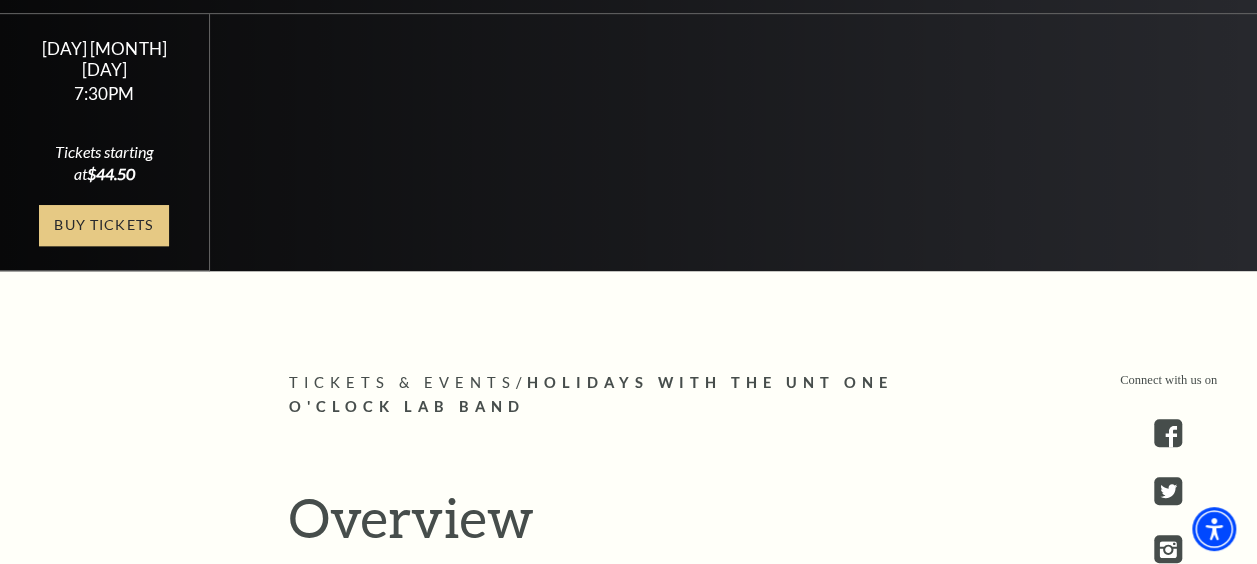 click on "Buy Tickets" at bounding box center [104, 225] 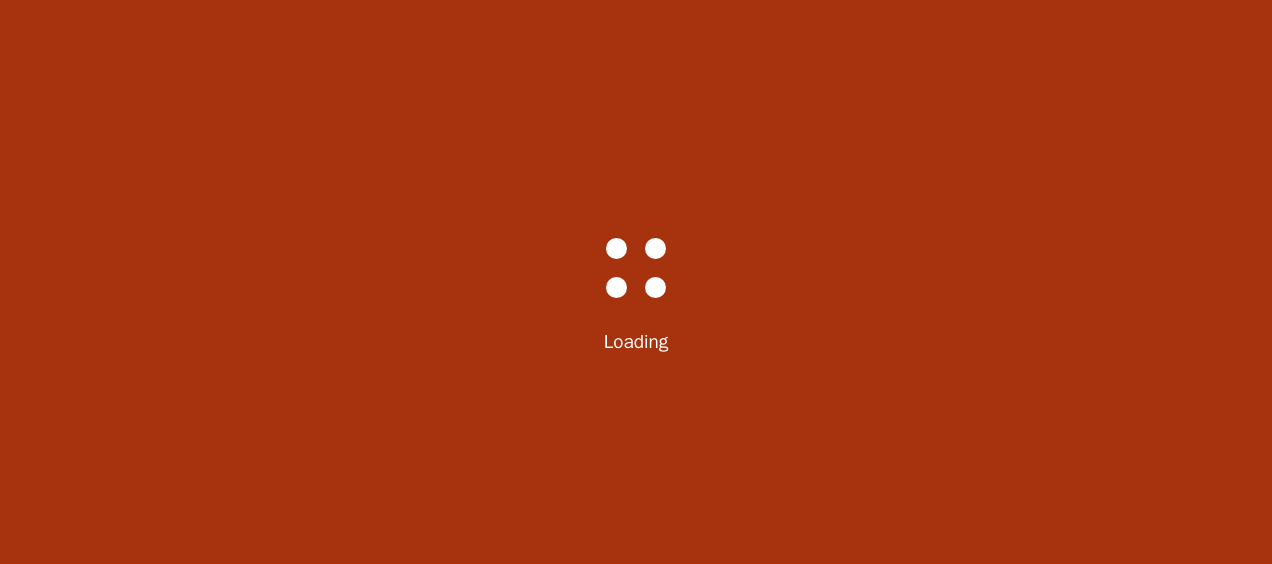 scroll, scrollTop: 0, scrollLeft: 0, axis: both 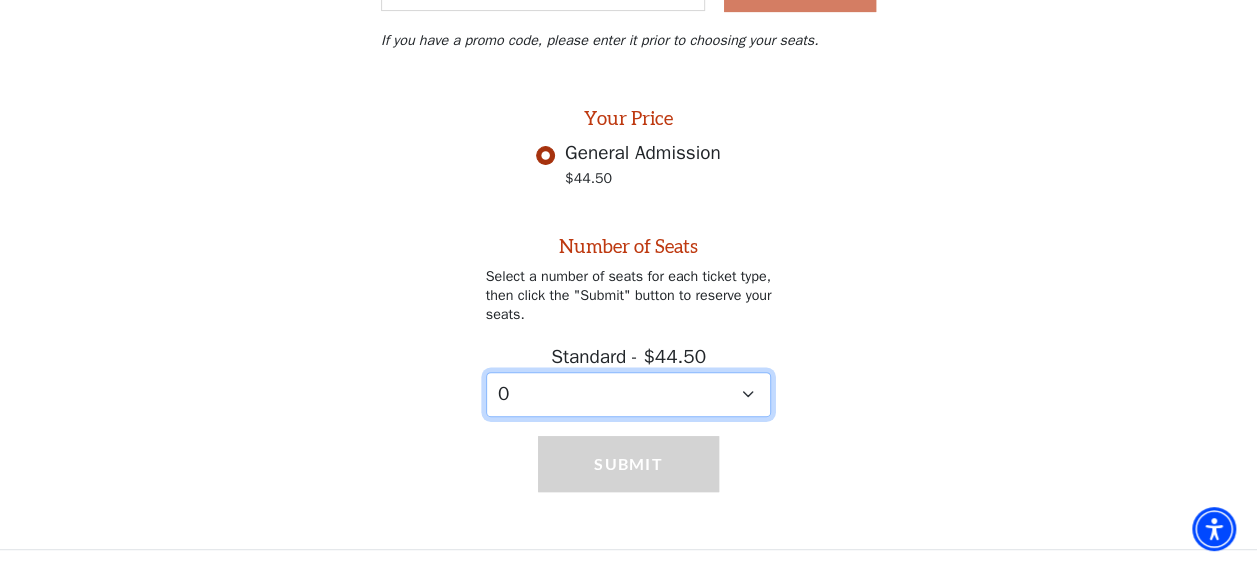 click on "0 1 2 3 4 5 6 7 8 9" at bounding box center [629, 394] 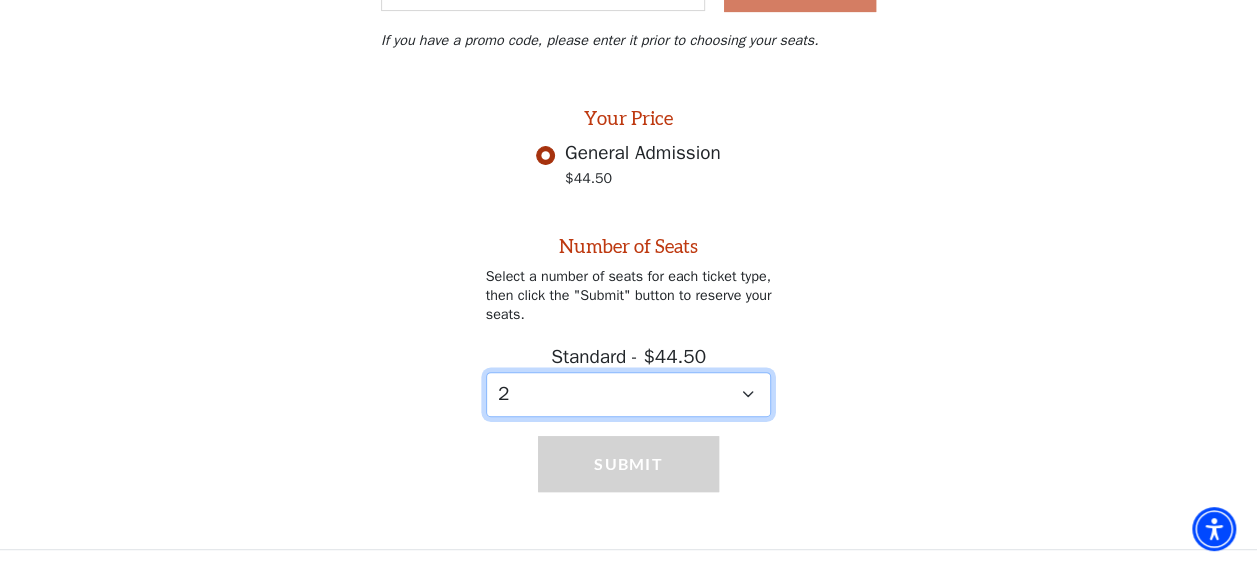 click on "0 1 2 3 4 5 6 7 8 9" at bounding box center [629, 394] 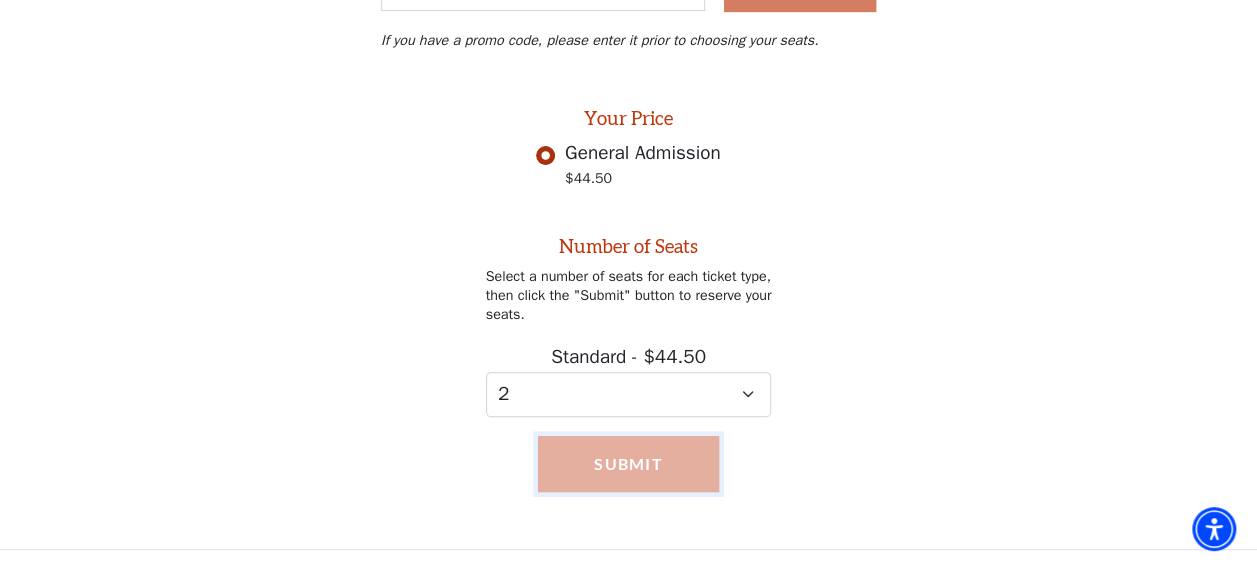 click on "Submit" at bounding box center [628, 464] 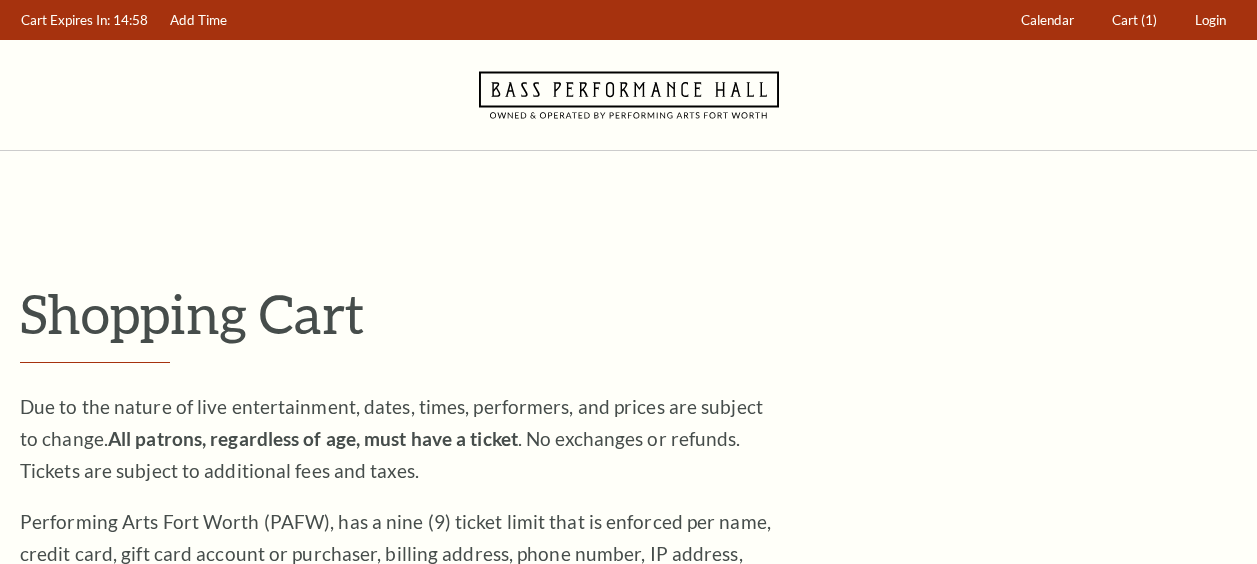 scroll, scrollTop: 0, scrollLeft: 0, axis: both 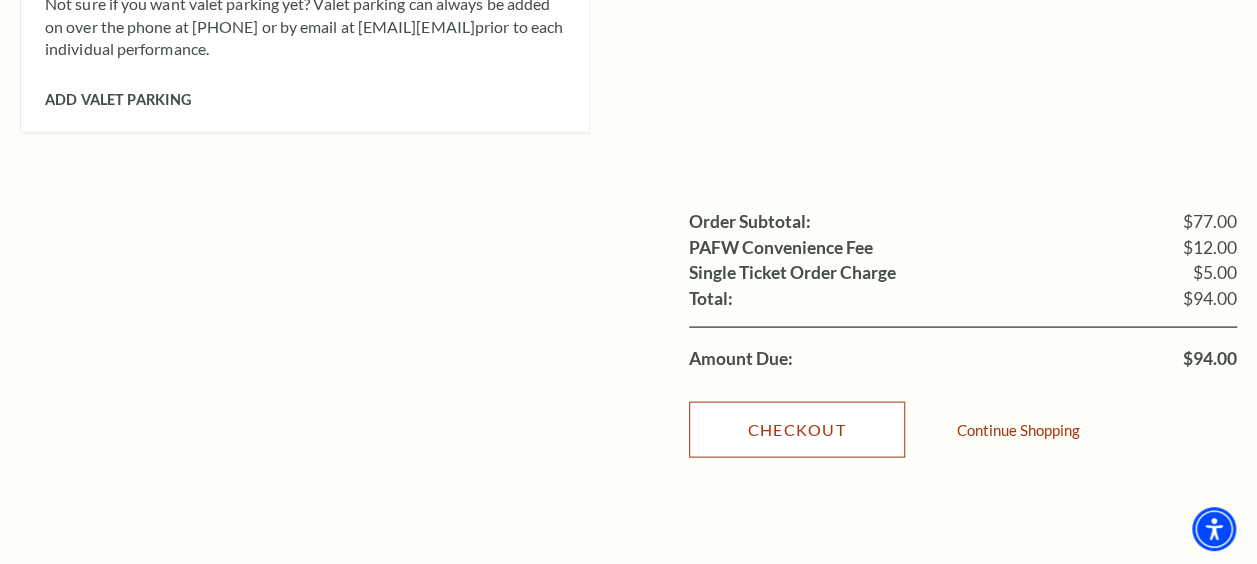 click on "Checkout" at bounding box center [797, 430] 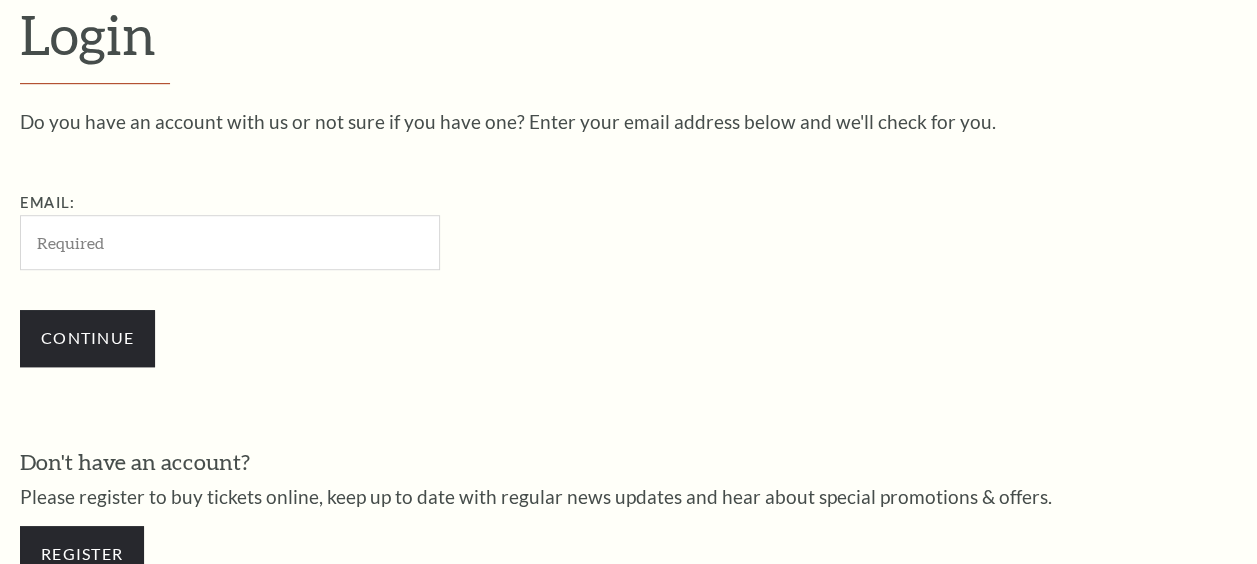 scroll, scrollTop: 0, scrollLeft: 0, axis: both 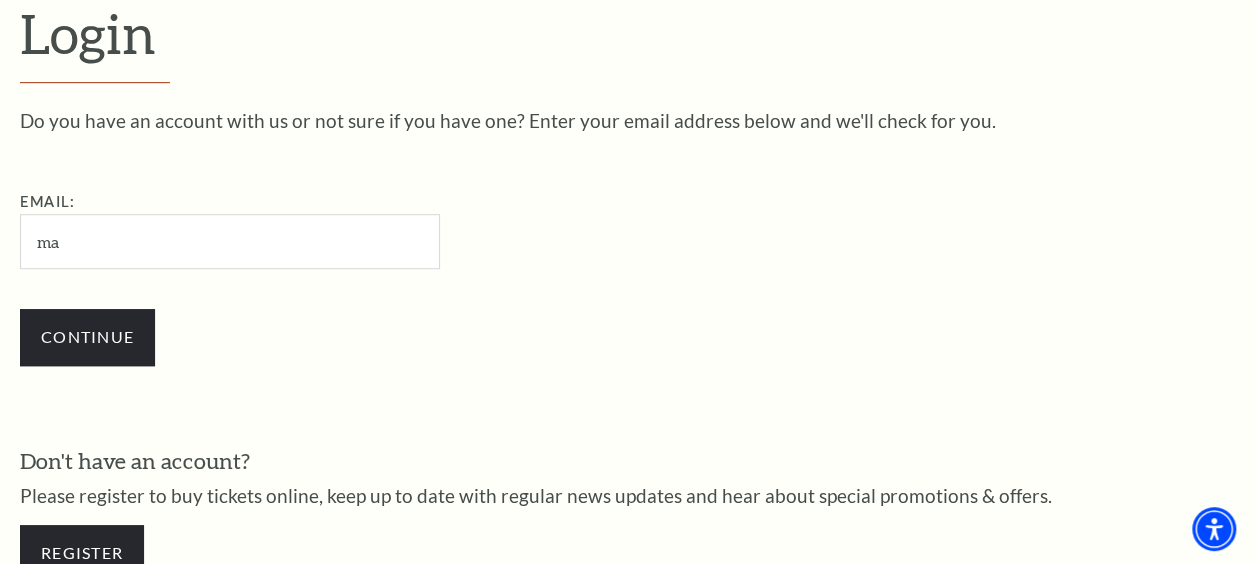 type on "[EMAIL]" 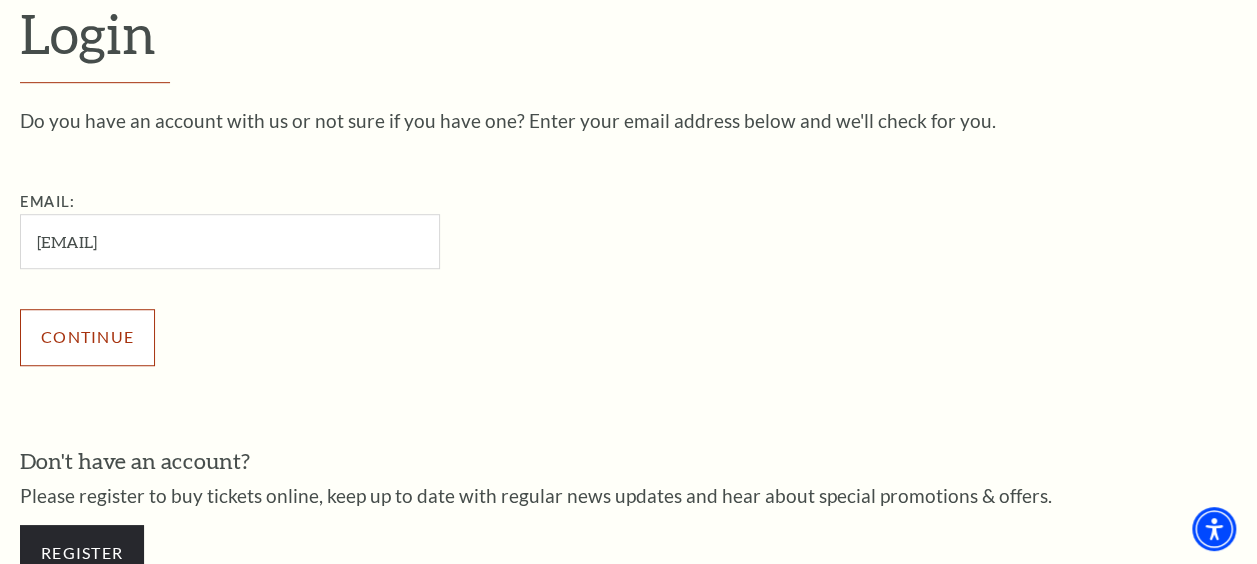 click on "Continue" at bounding box center (87, 337) 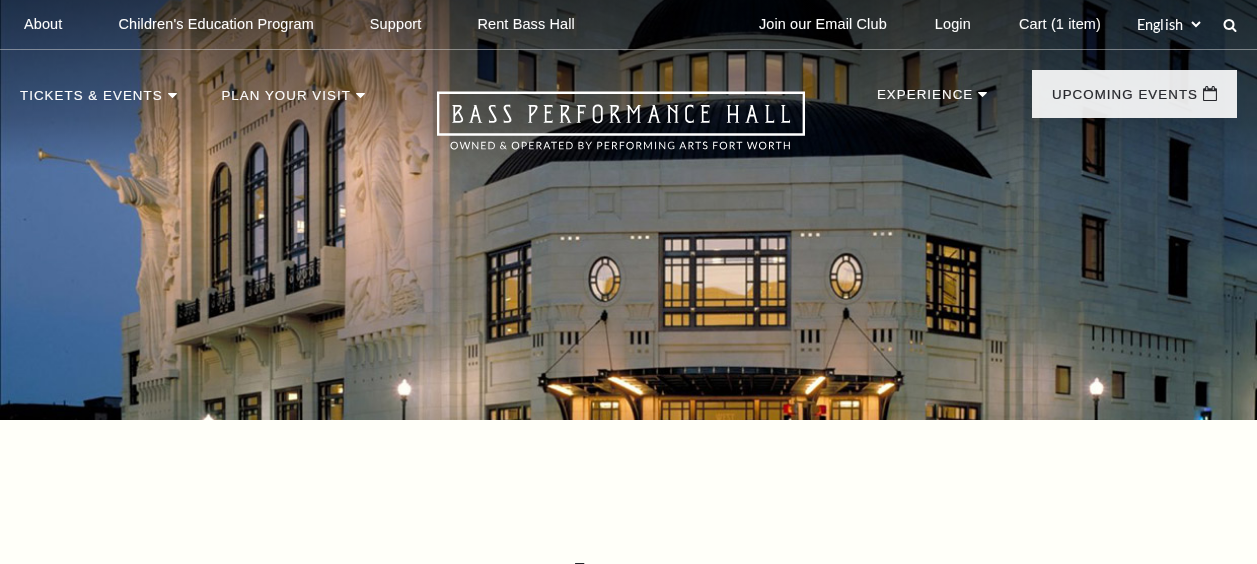 scroll, scrollTop: 683, scrollLeft: 0, axis: vertical 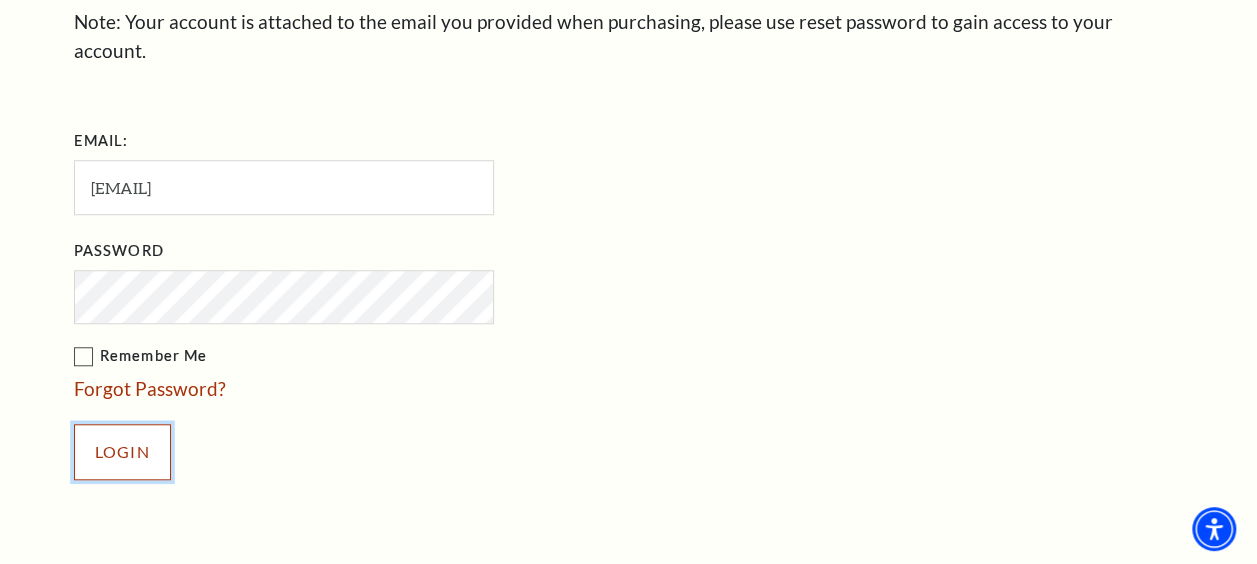 click on "Login" at bounding box center [122, 452] 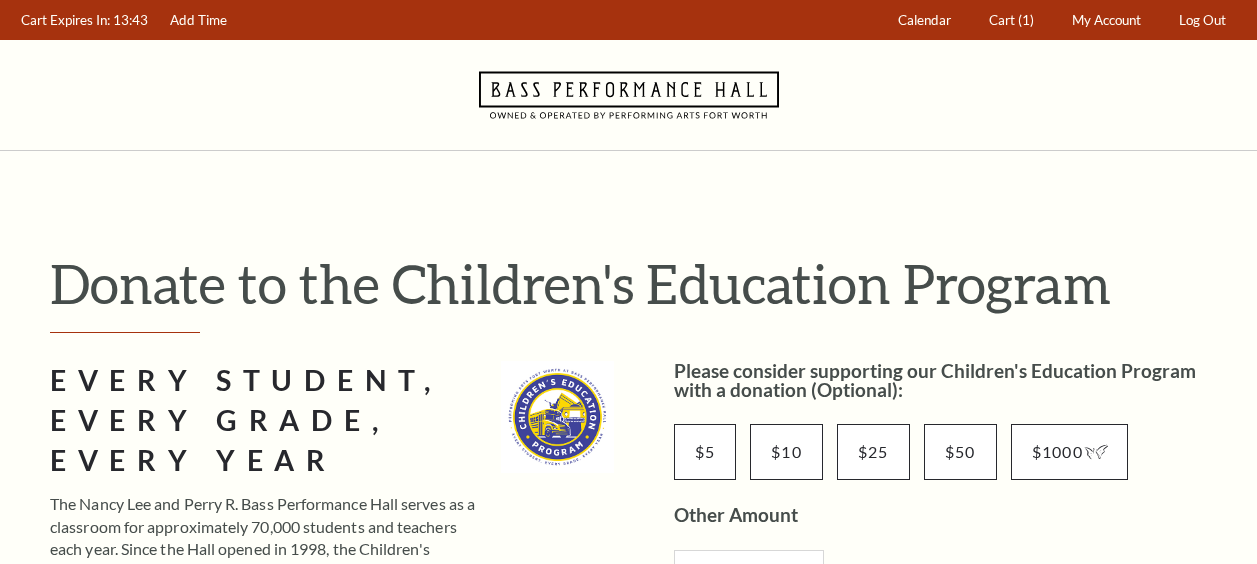 scroll, scrollTop: 0, scrollLeft: 0, axis: both 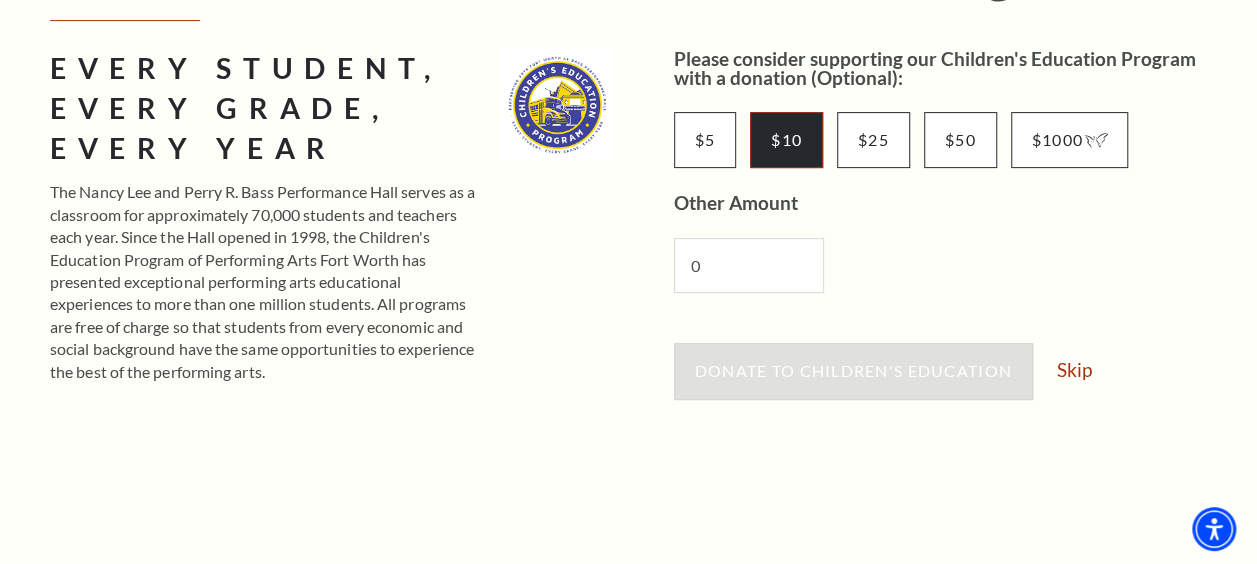 click on "$10" at bounding box center [786, 140] 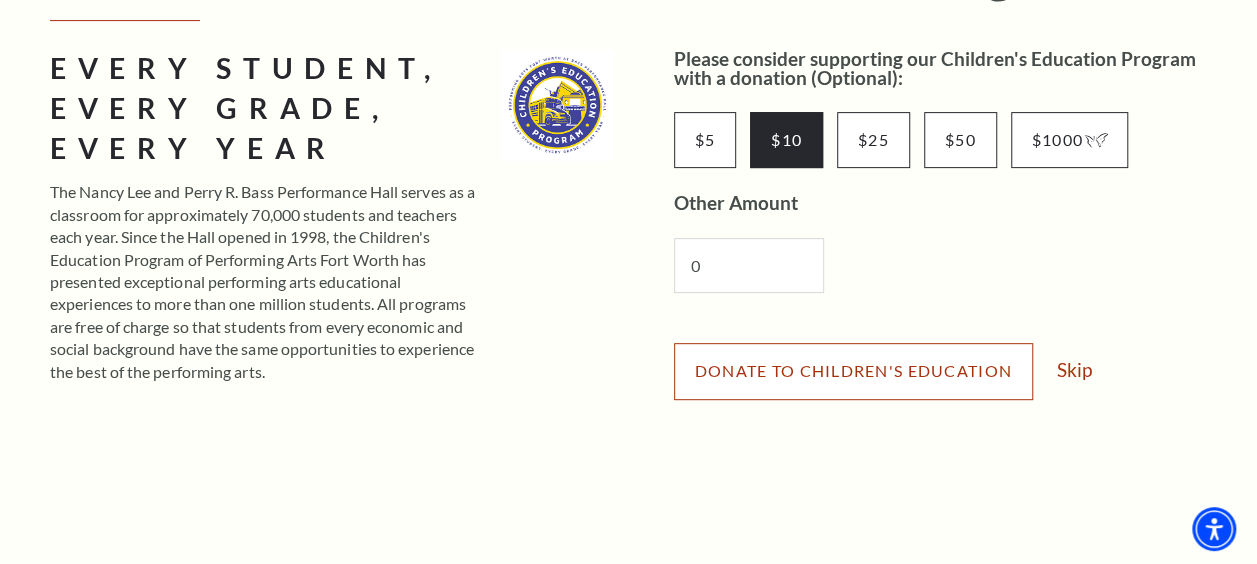 click on "Donate to Children's Education" at bounding box center [853, 370] 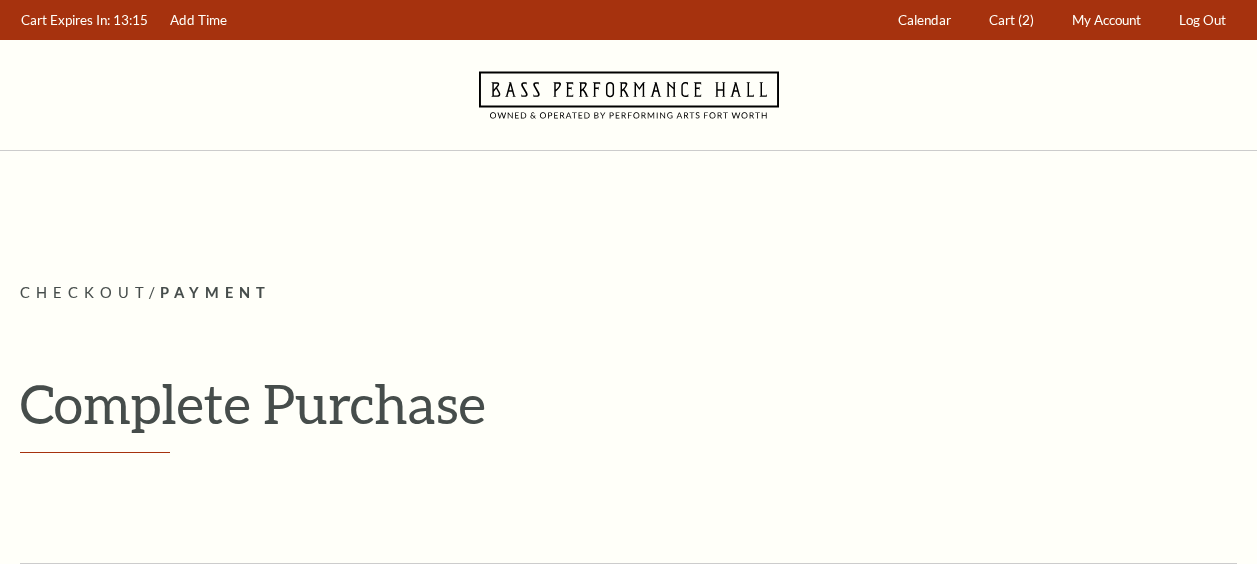 scroll, scrollTop: 0, scrollLeft: 0, axis: both 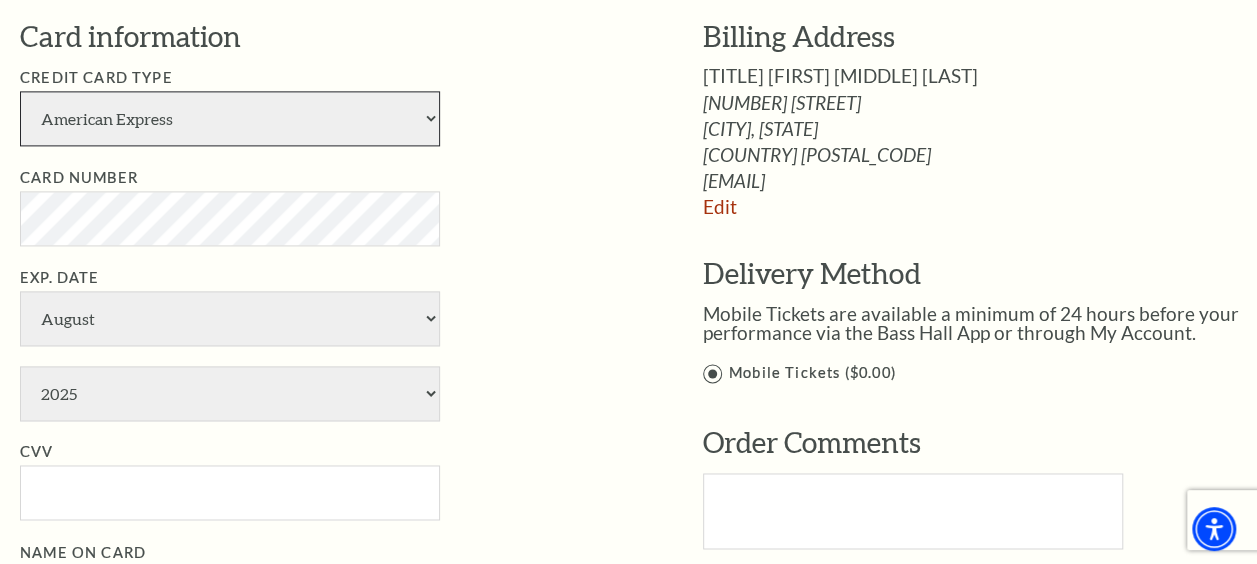 click on "American Express
Visa
Master Card
Discover" at bounding box center [230, 118] 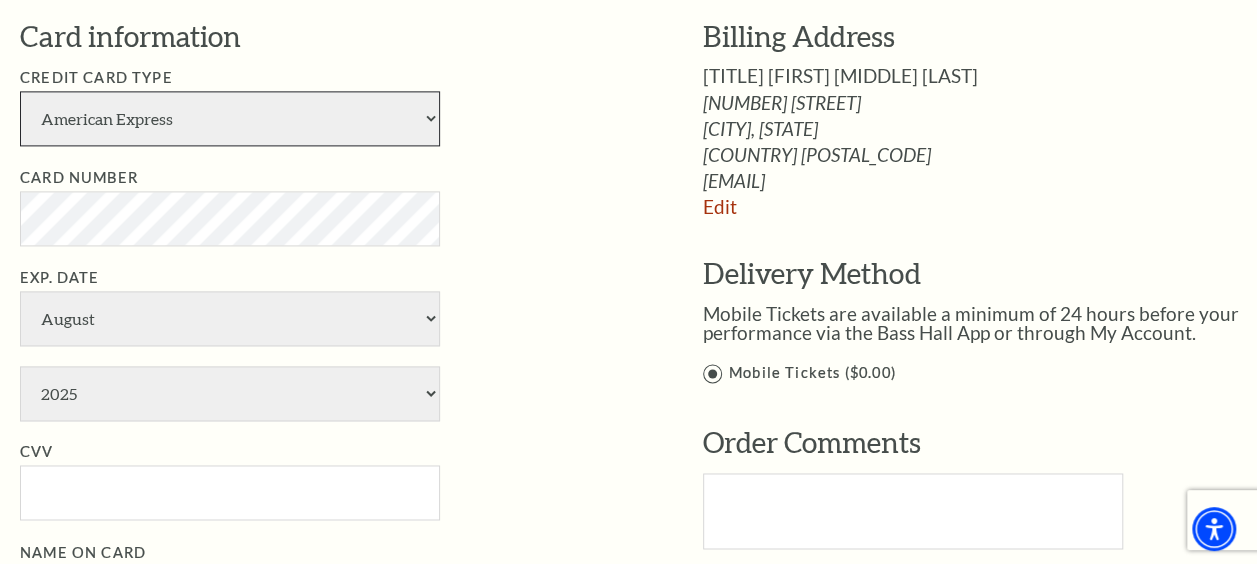 select on "24" 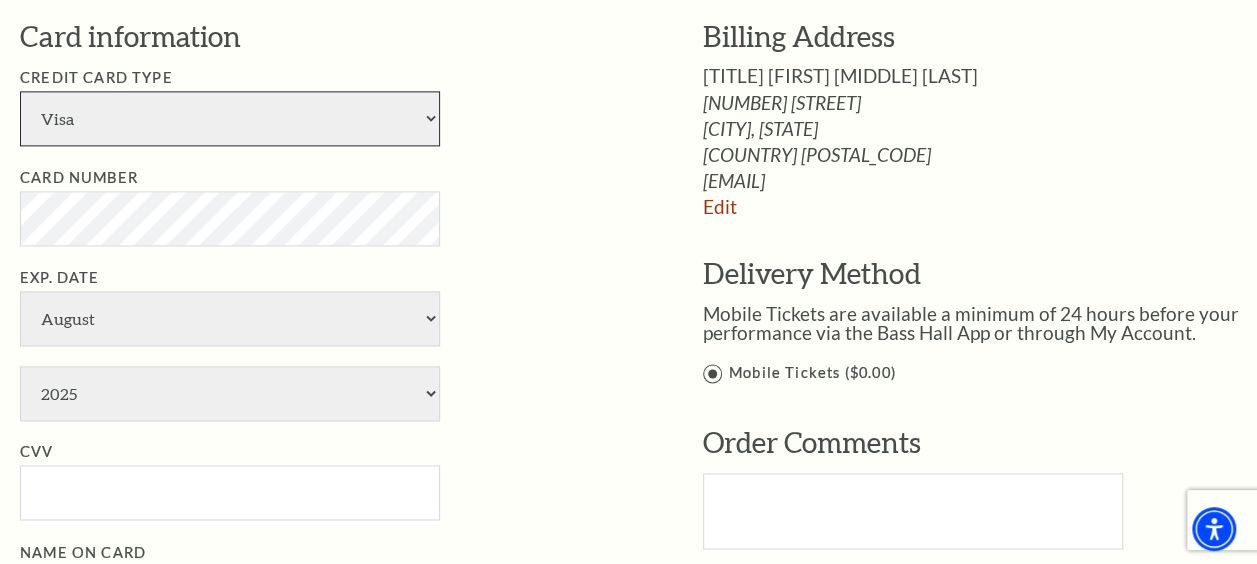 click on "American Express
Visa
Master Card
Discover" at bounding box center (230, 118) 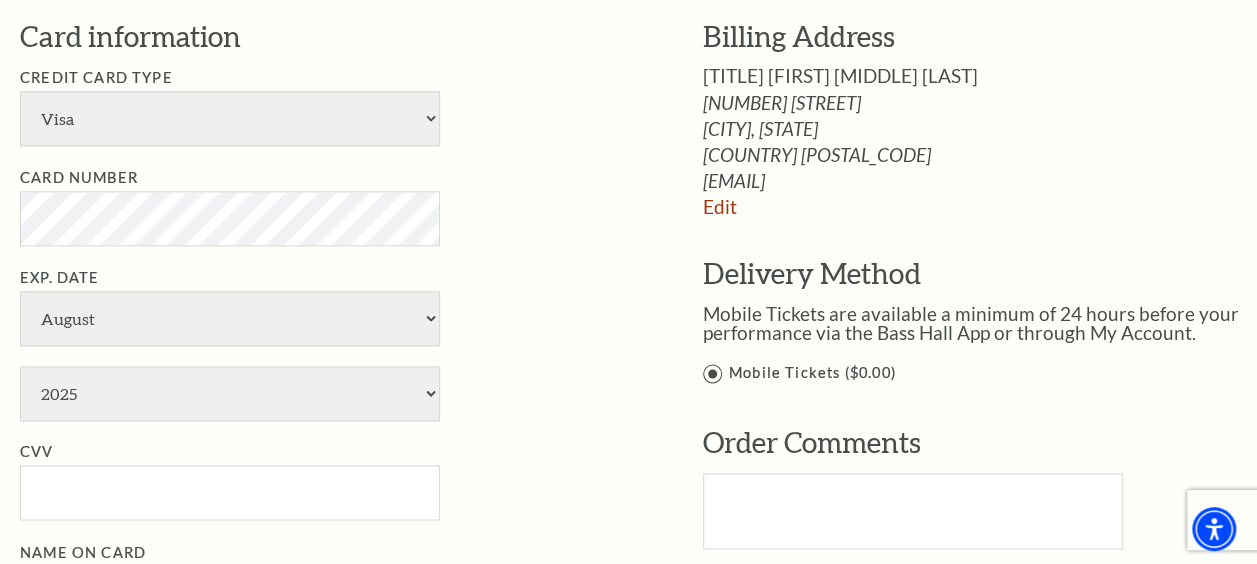 click on "Card Number" at bounding box center (331, 205) 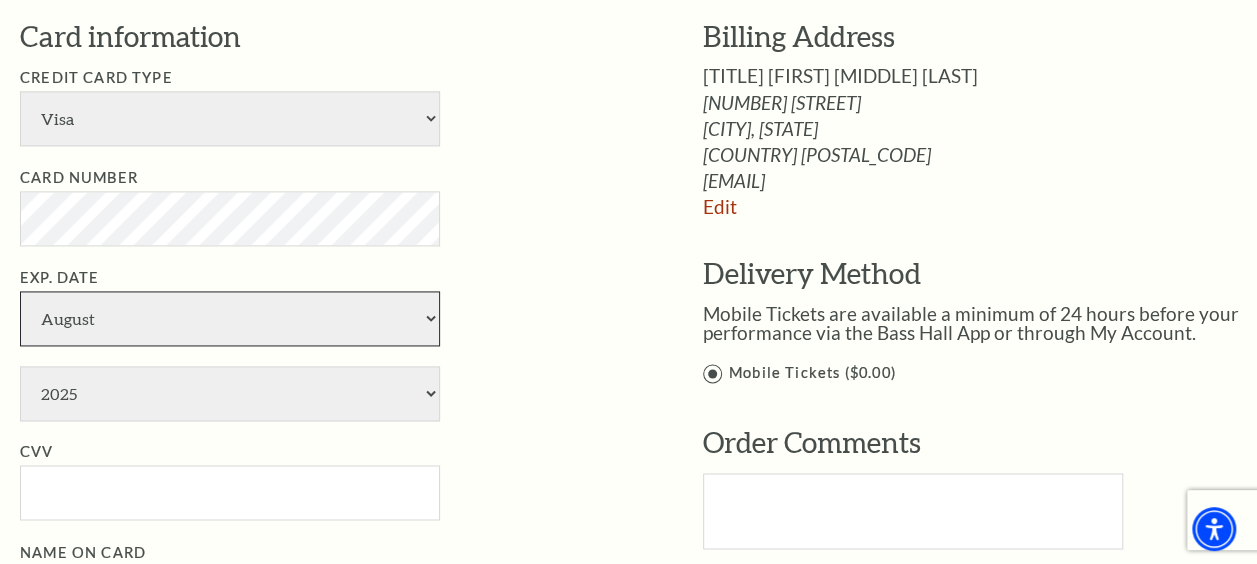 click on "January
February
March
April
May
June
July
August
September
October
November
December" at bounding box center (230, 318) 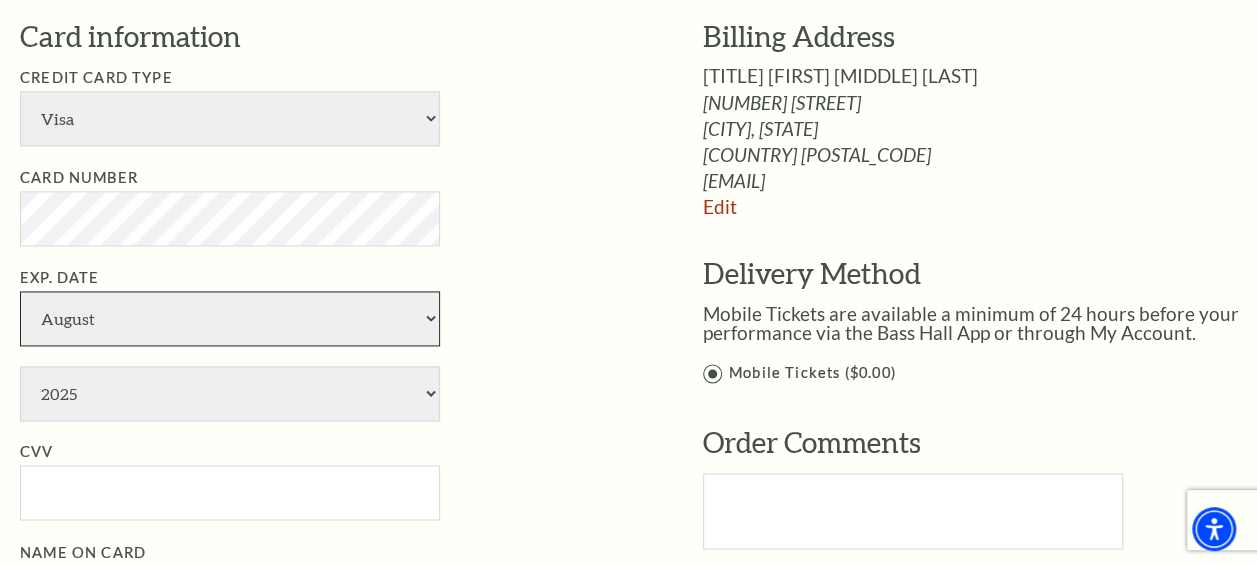 select on "3" 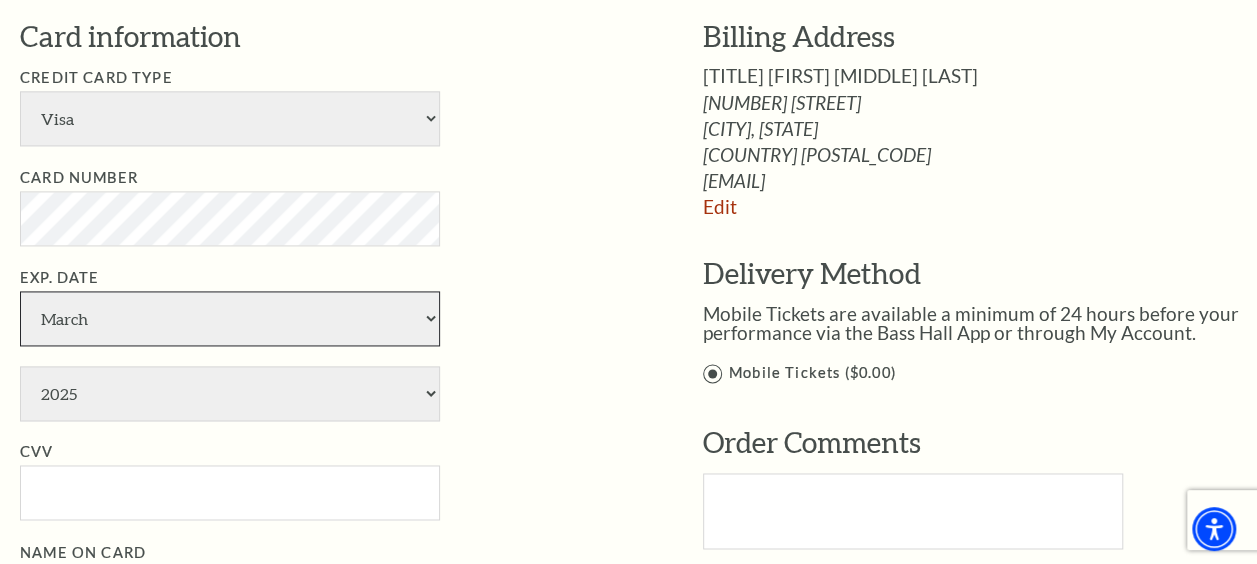 click on "January
February
March
April
May
June
July
August
September
October
November
December" at bounding box center [230, 318] 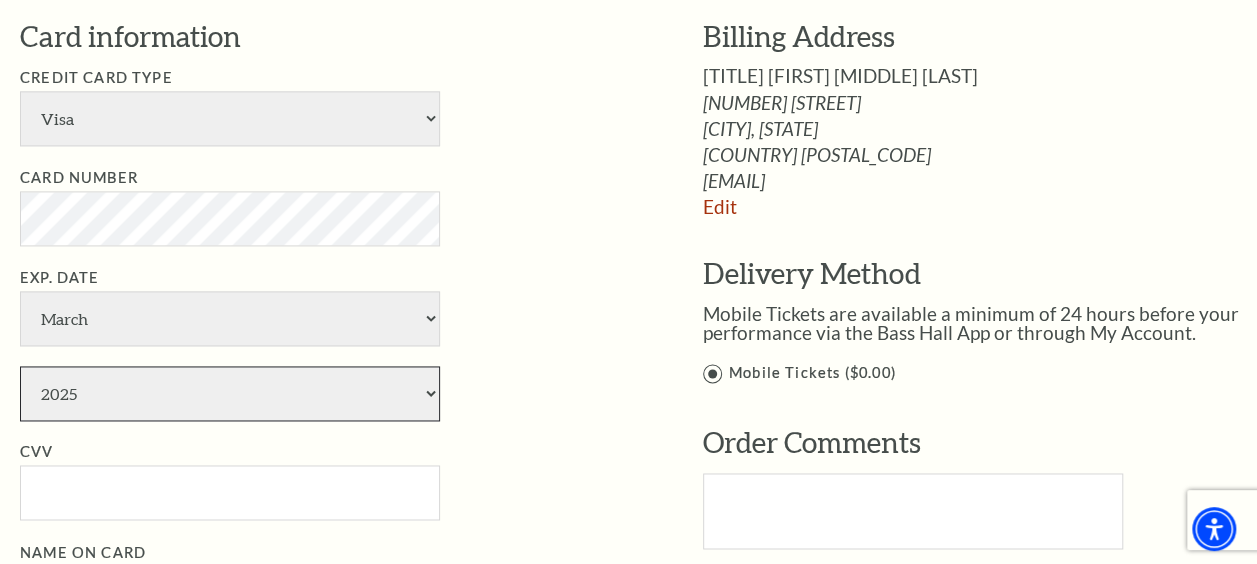 click on "2025
2026
2027
2028
2029
2030
2031
2032
2033
2034" at bounding box center (230, 393) 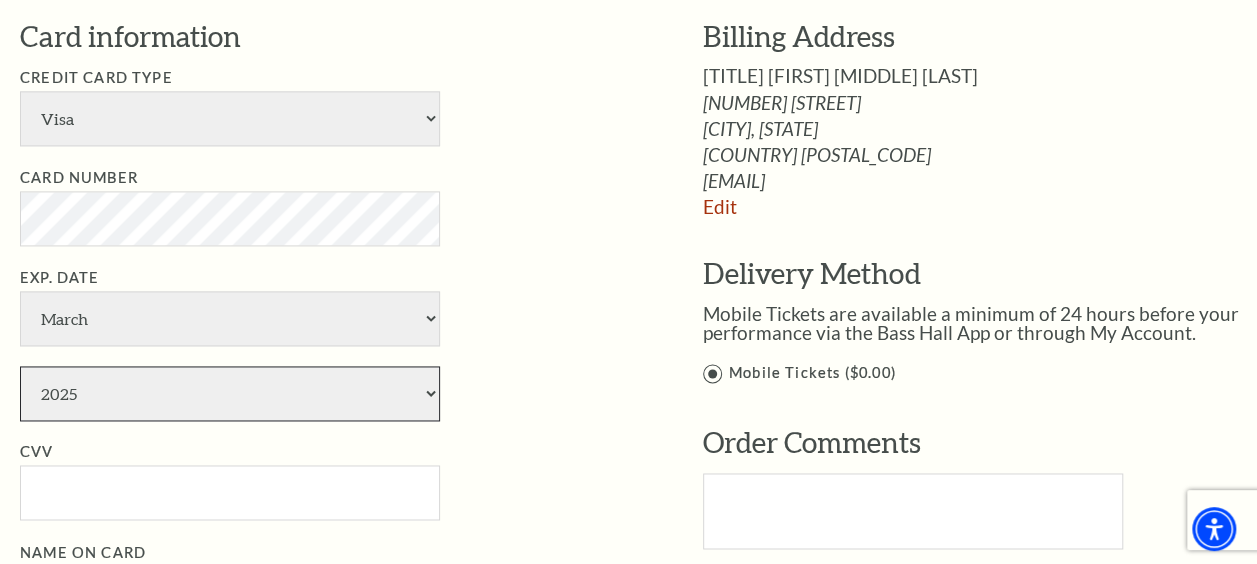 select on "2030" 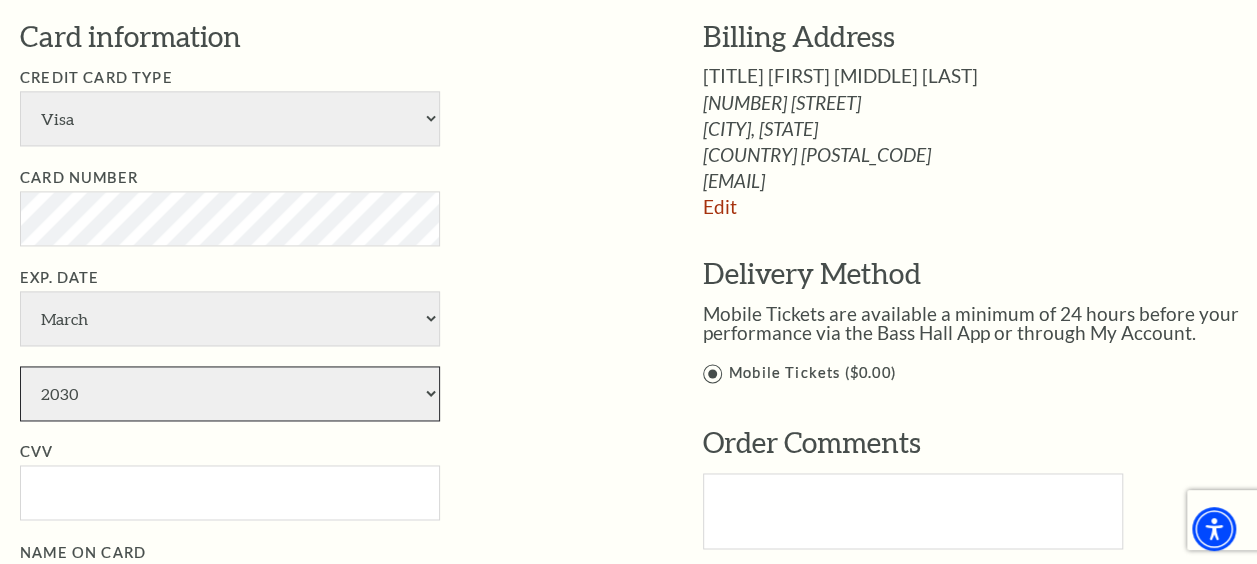 click on "2025
2026
2027
2028
2029
2030
2031
2032
2033
2034" at bounding box center [230, 393] 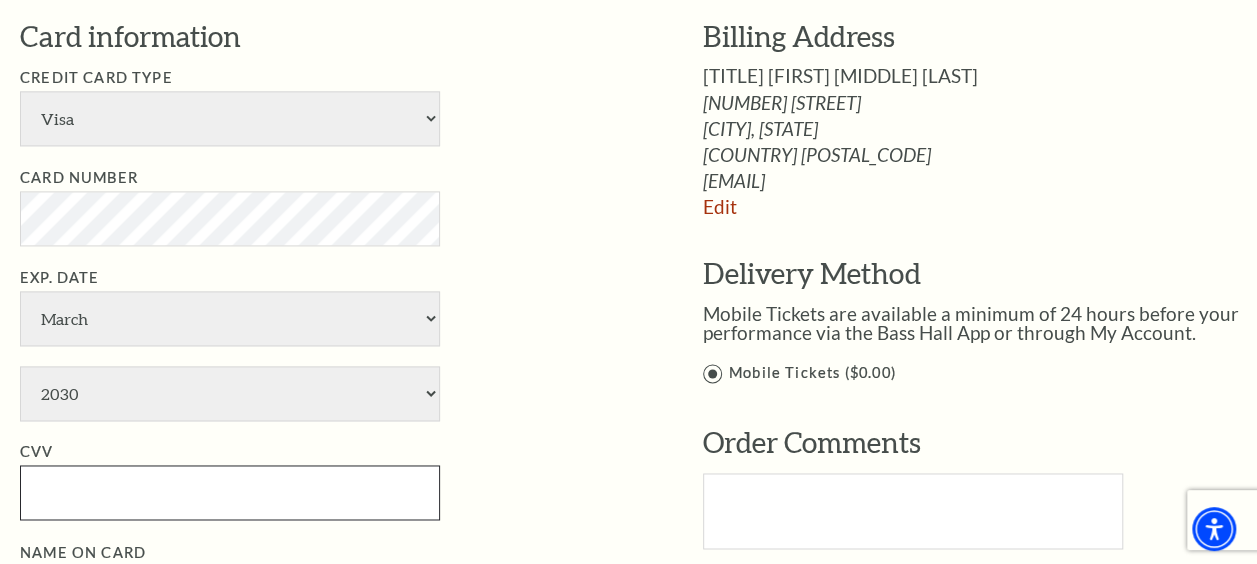 click on "CVV" at bounding box center [230, 492] 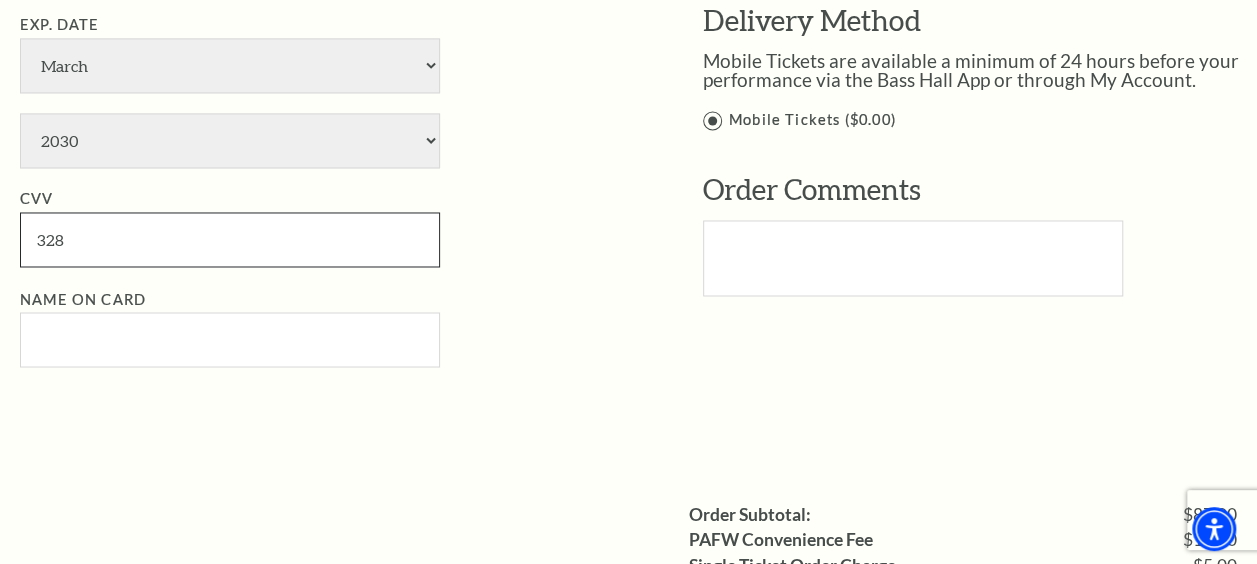 scroll, scrollTop: 1631, scrollLeft: 0, axis: vertical 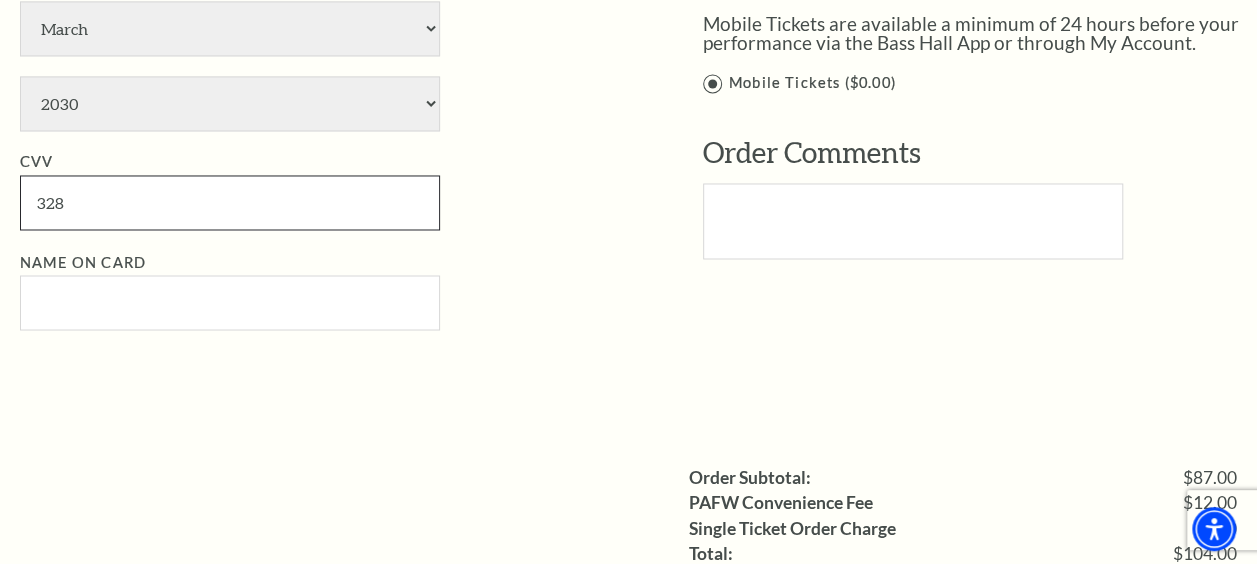 type on "328" 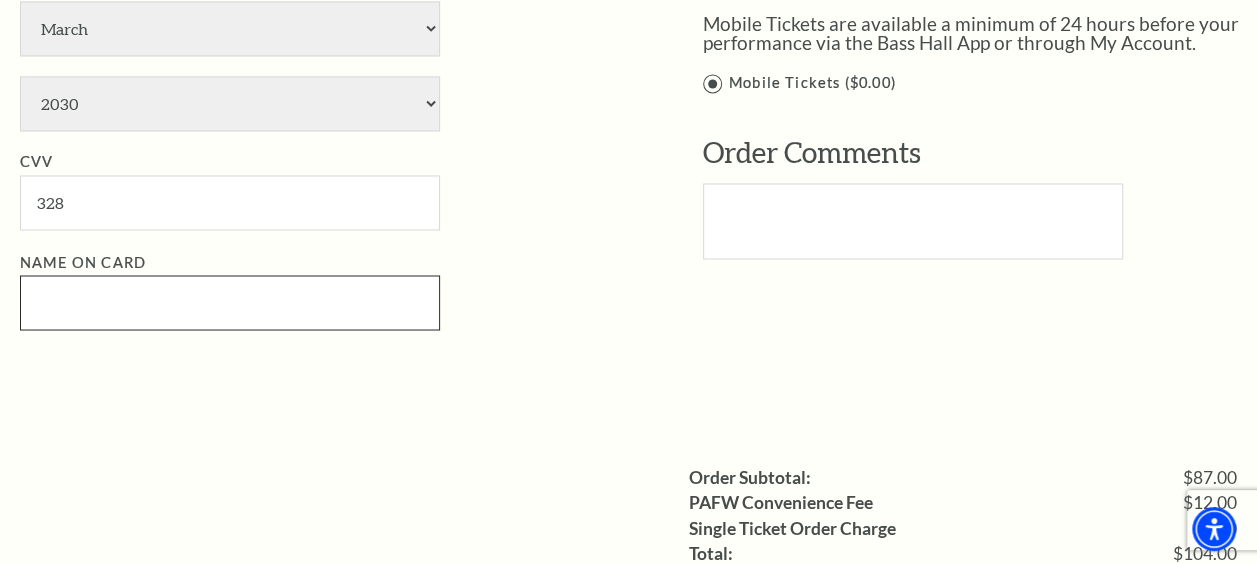 click on "Name on Card" at bounding box center [230, 302] 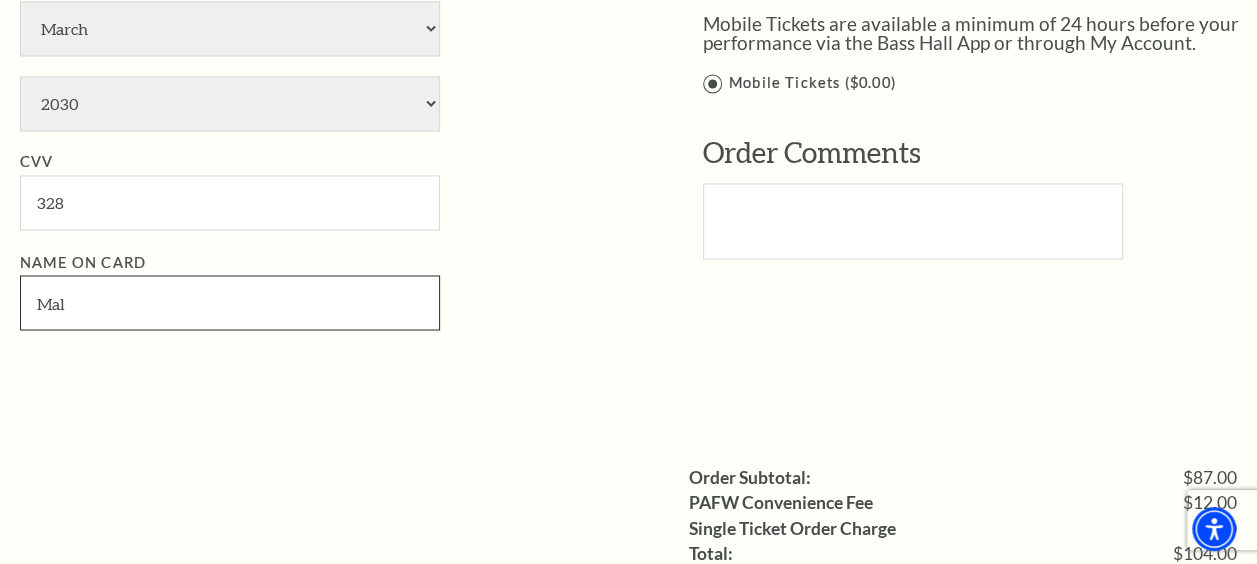 type on "Malcolm R Teague" 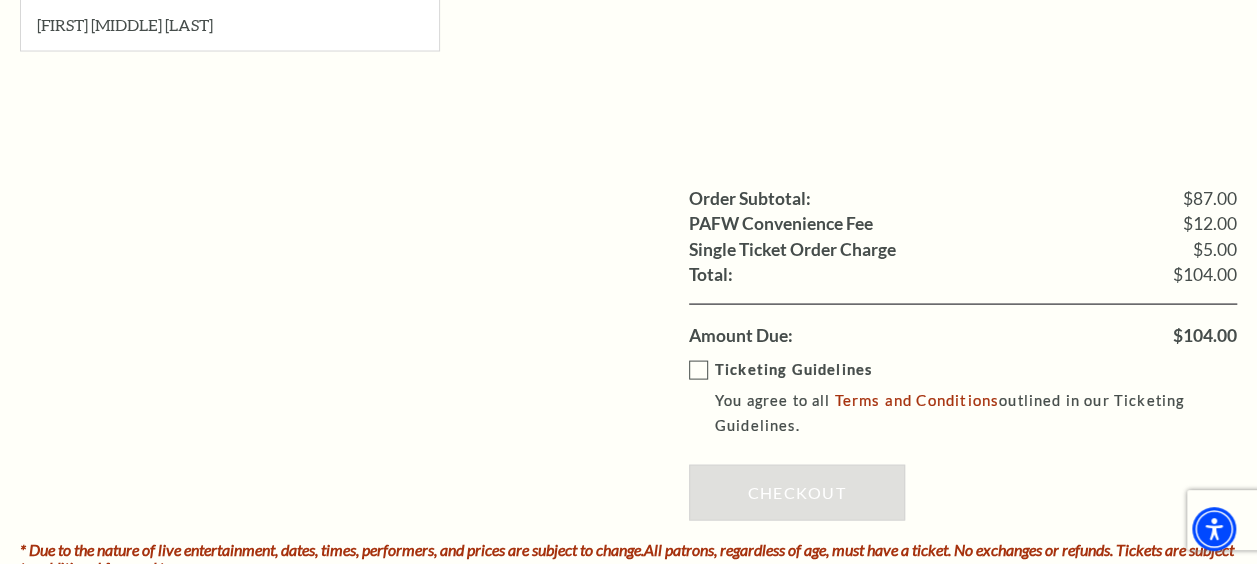 scroll, scrollTop: 1922, scrollLeft: 0, axis: vertical 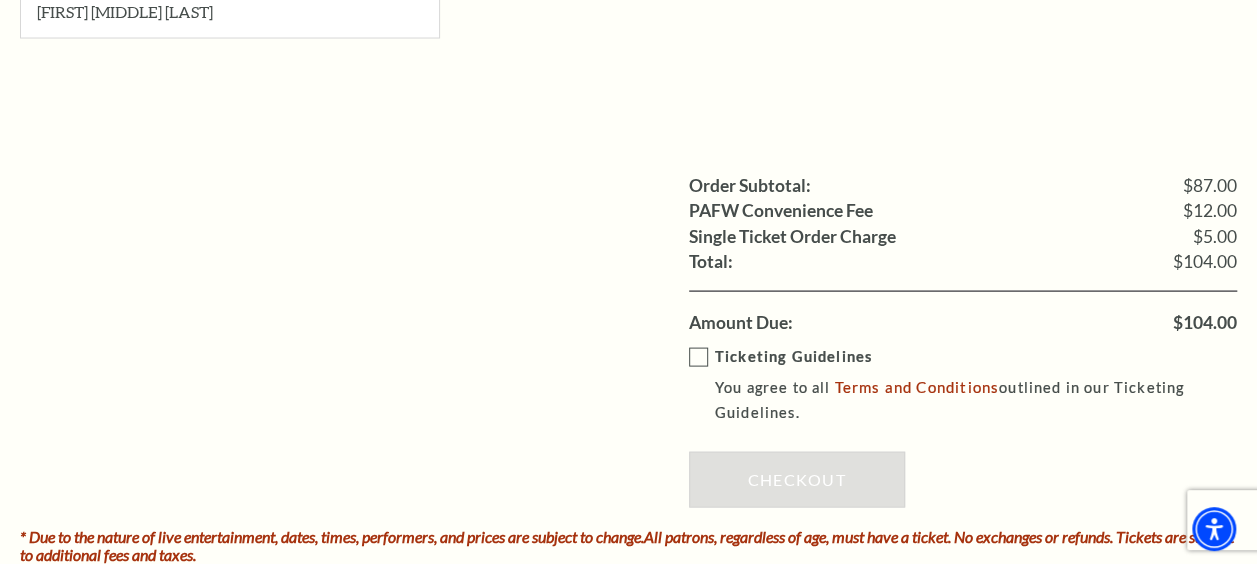 click on "Ticketing Guidelines
You agree to all   Terms and Conditions  outlined in our Ticketing Guidelines." at bounding box center (977, 385) 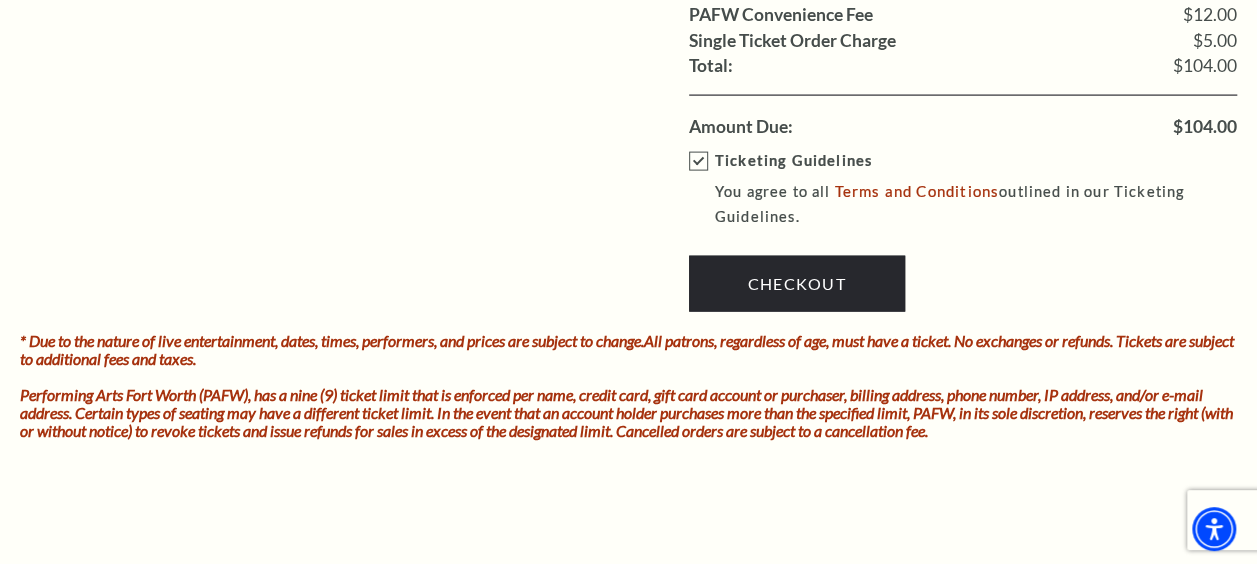 scroll, scrollTop: 2106, scrollLeft: 0, axis: vertical 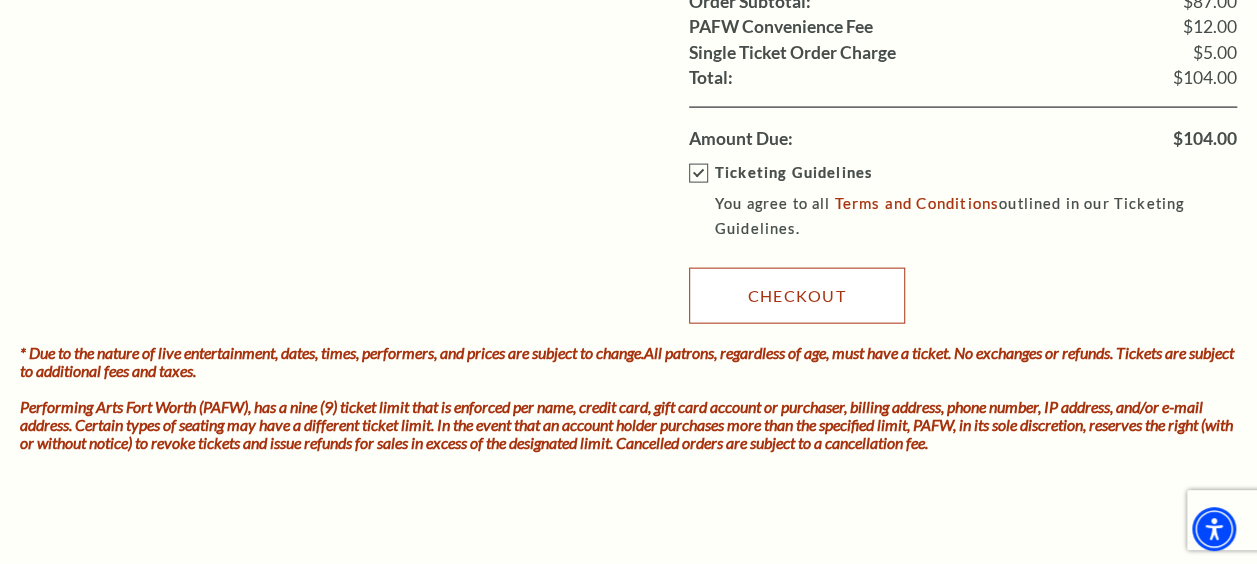 click on "Checkout" at bounding box center (797, 296) 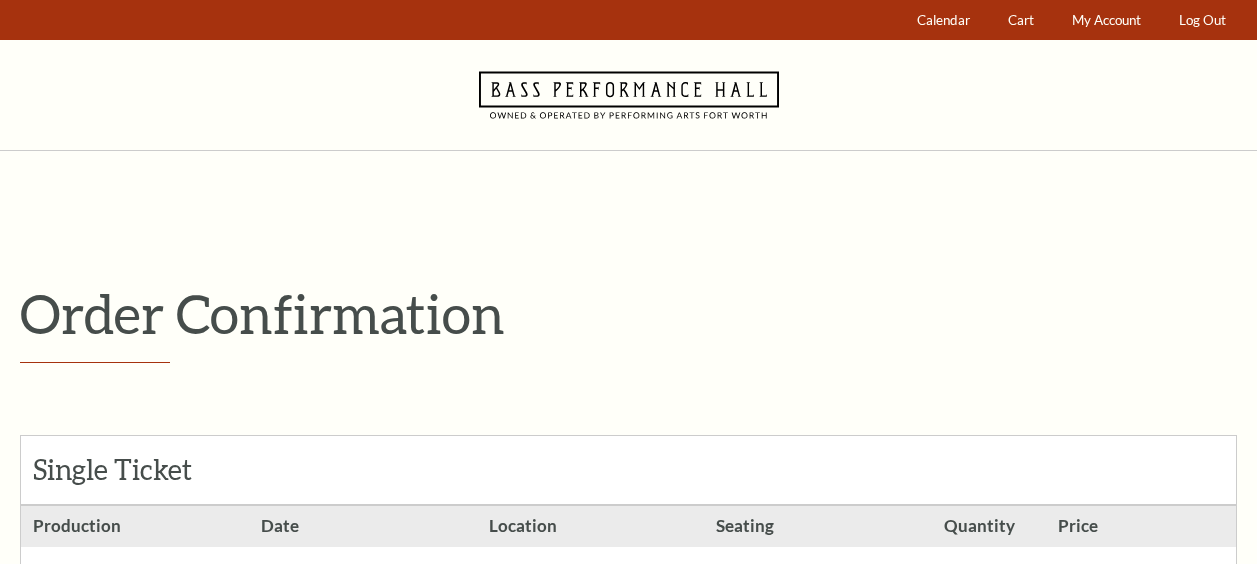 scroll, scrollTop: 0, scrollLeft: 0, axis: both 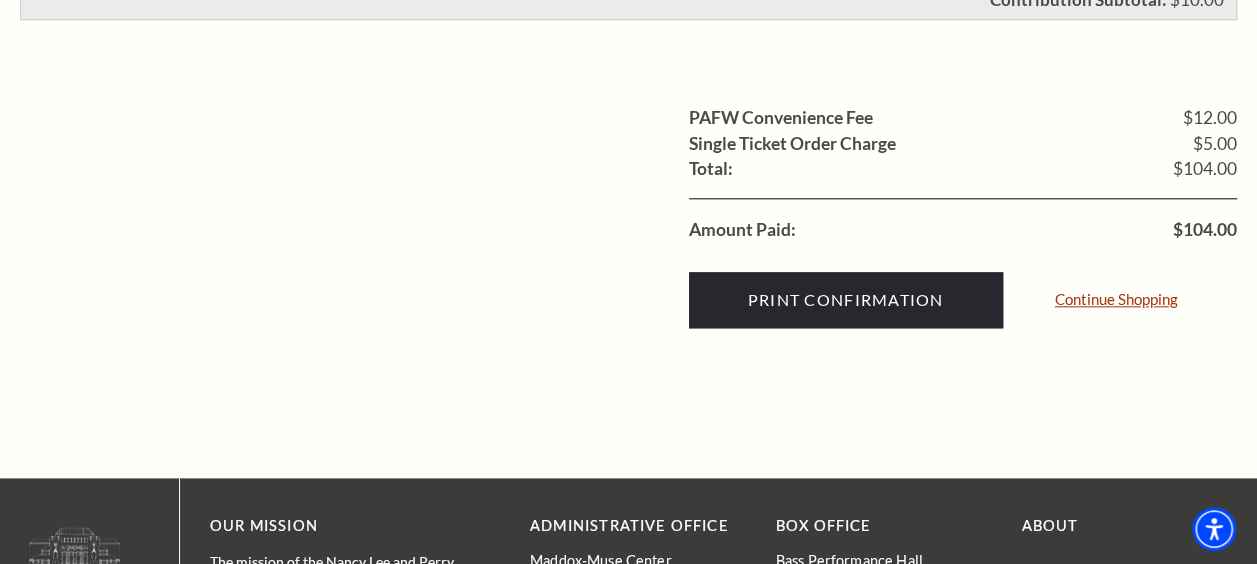 click on "Continue Shopping" at bounding box center [1116, 299] 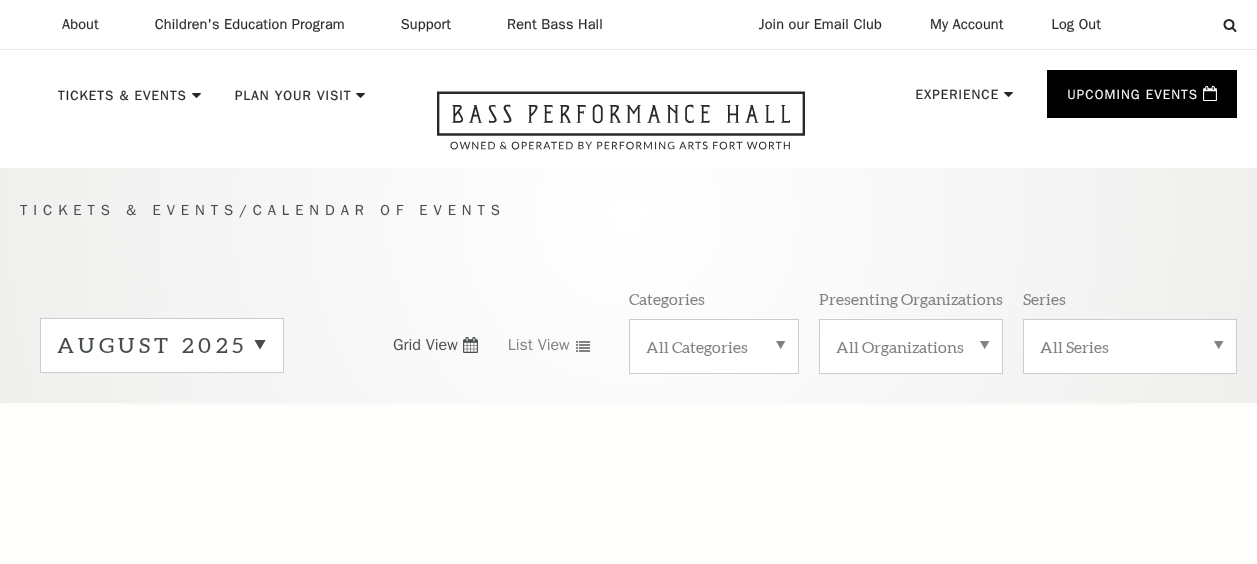 scroll, scrollTop: 0, scrollLeft: 0, axis: both 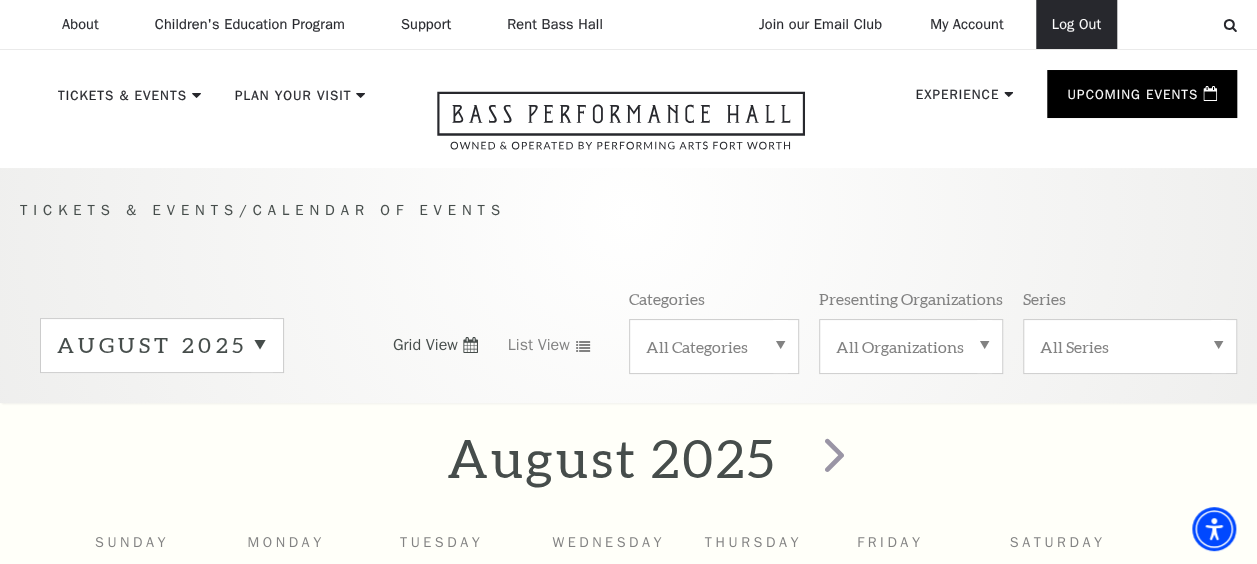 click on "Log Out" at bounding box center (1076, 24) 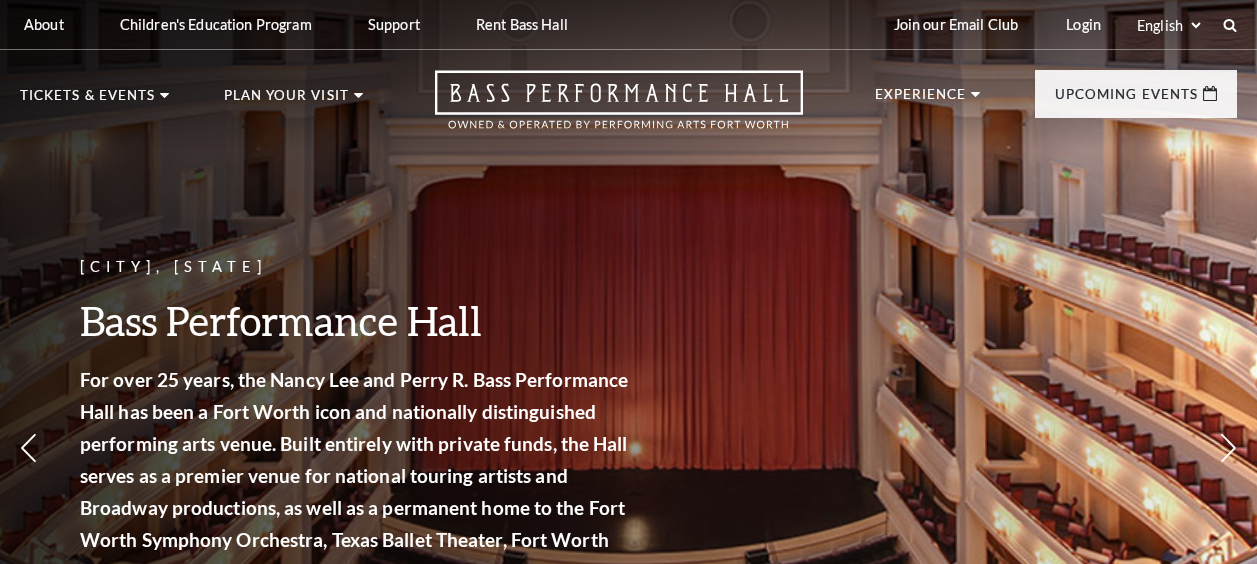 scroll, scrollTop: 0, scrollLeft: 0, axis: both 